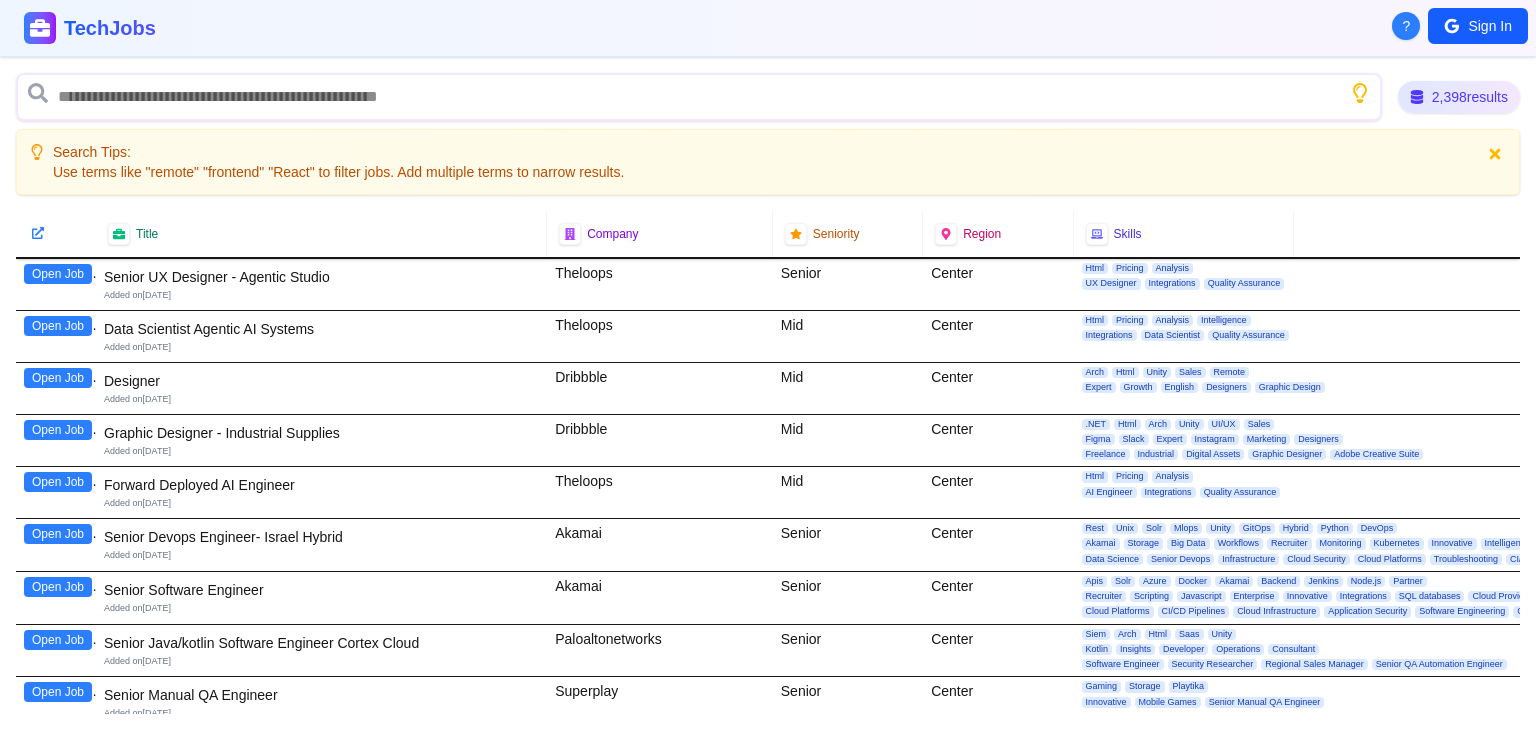scroll, scrollTop: 0, scrollLeft: 0, axis: both 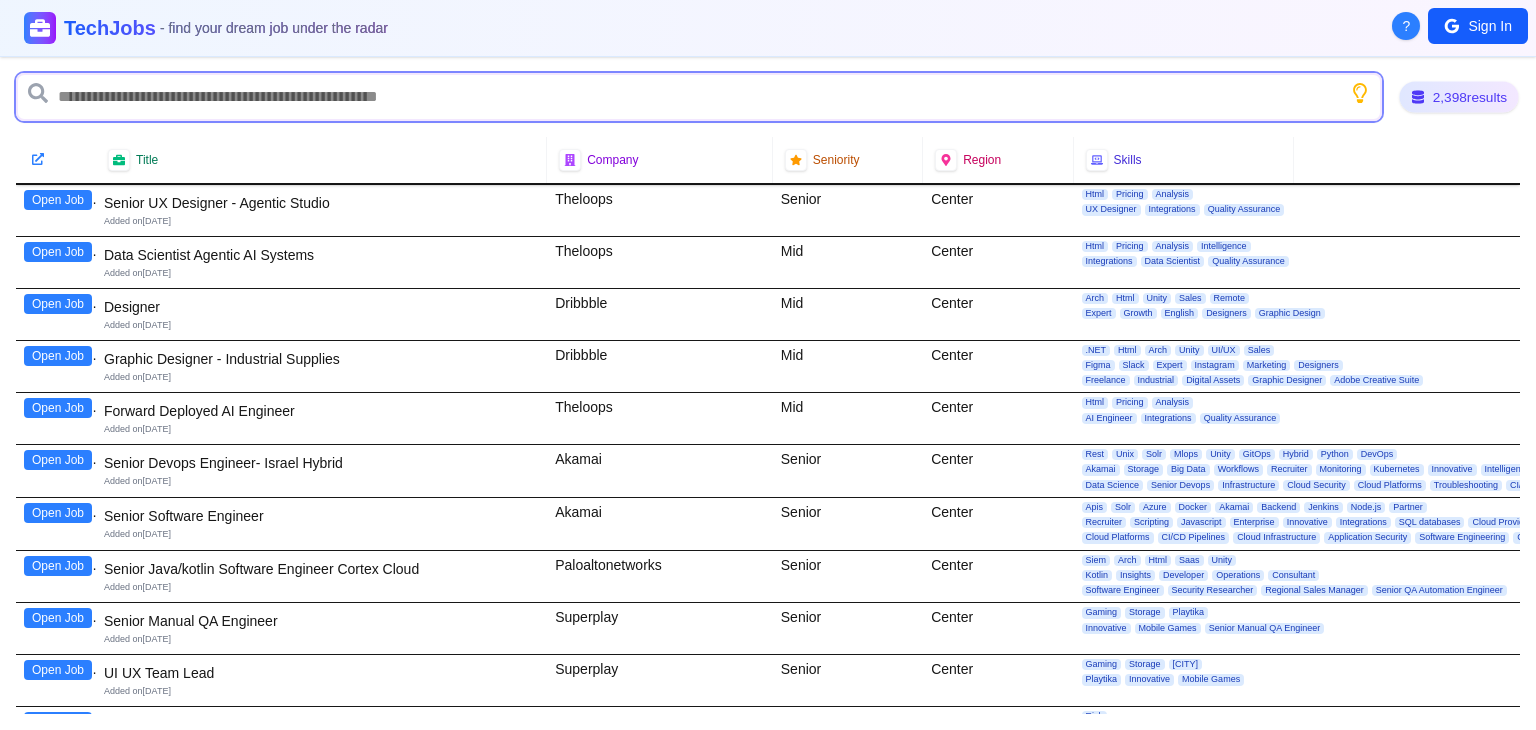 click at bounding box center (699, 97) 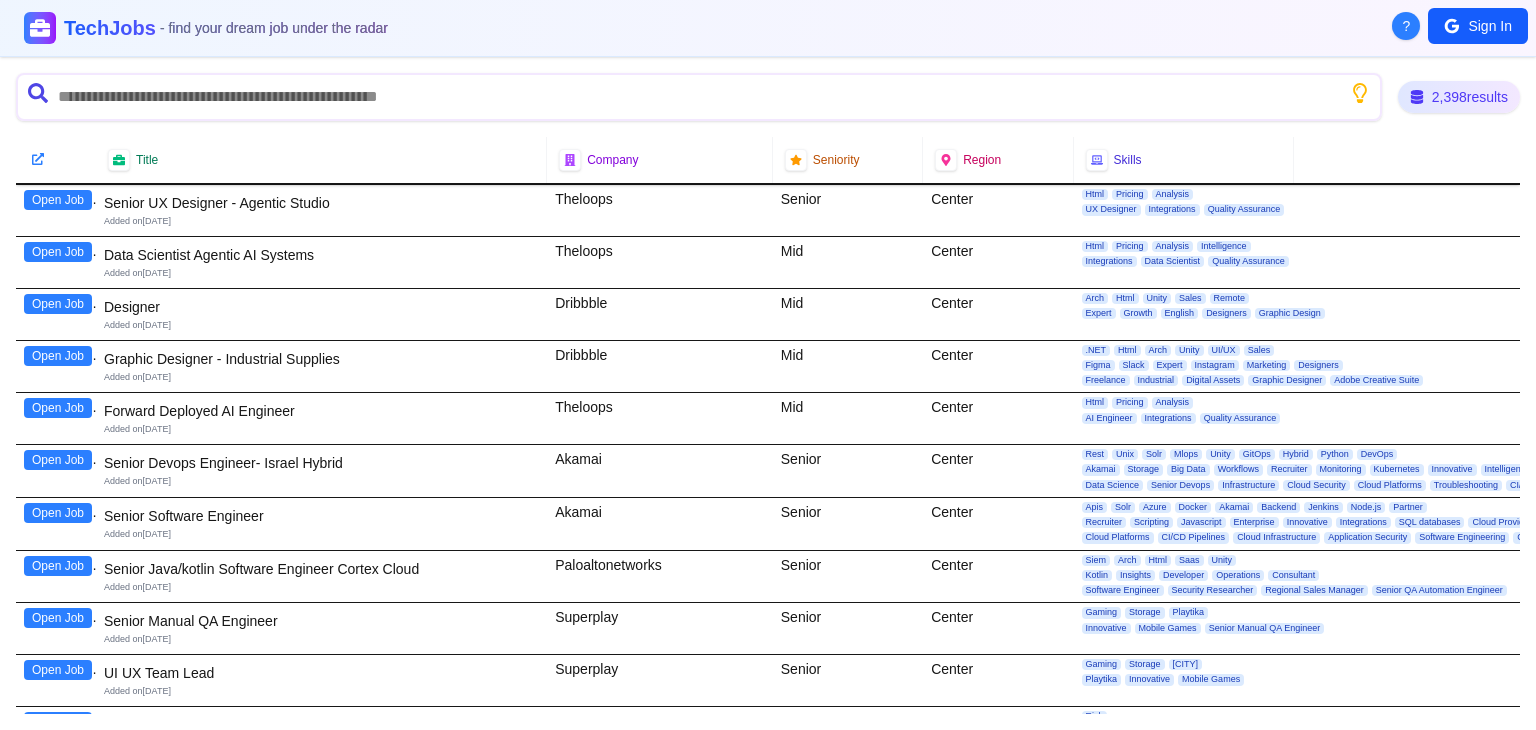 click on "?" at bounding box center [1406, 26] 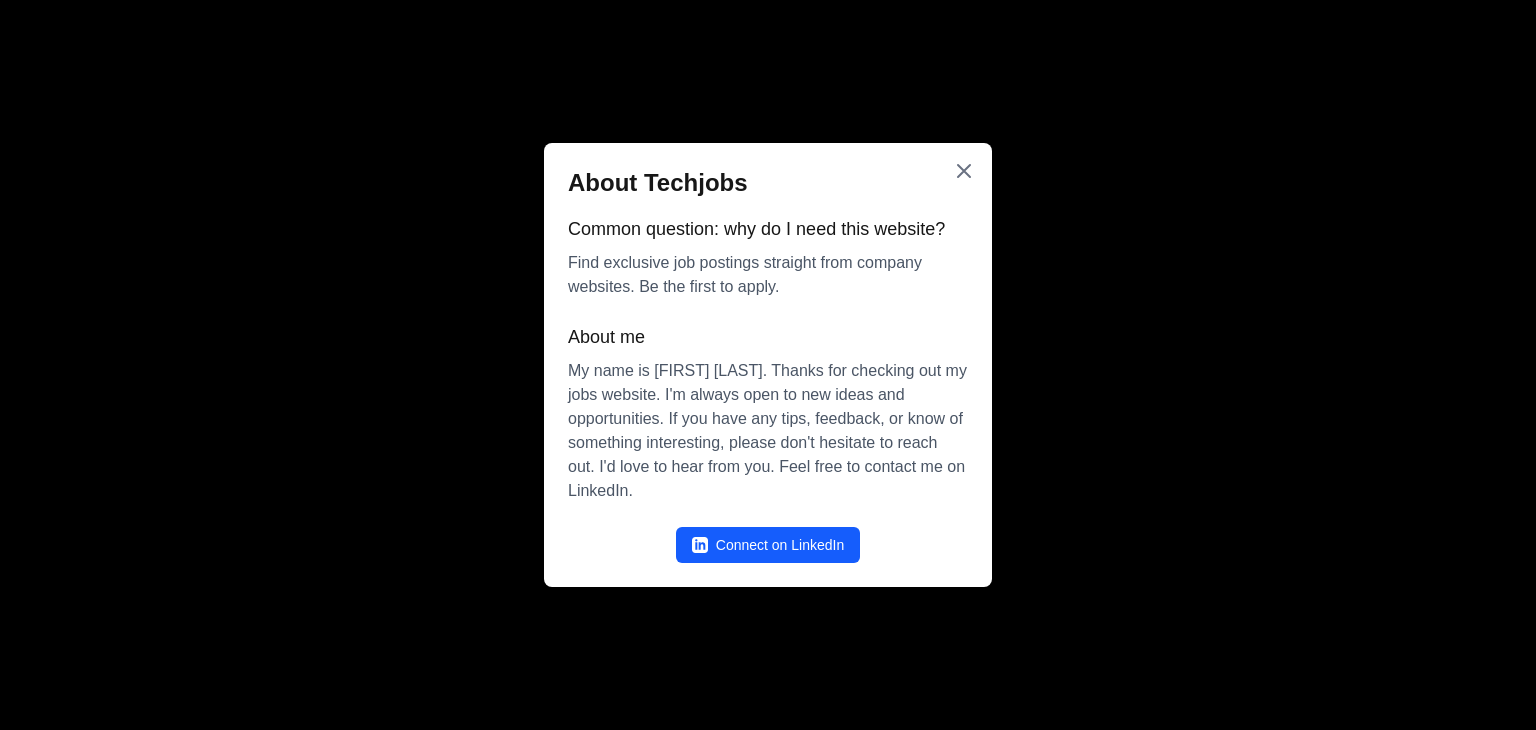 type 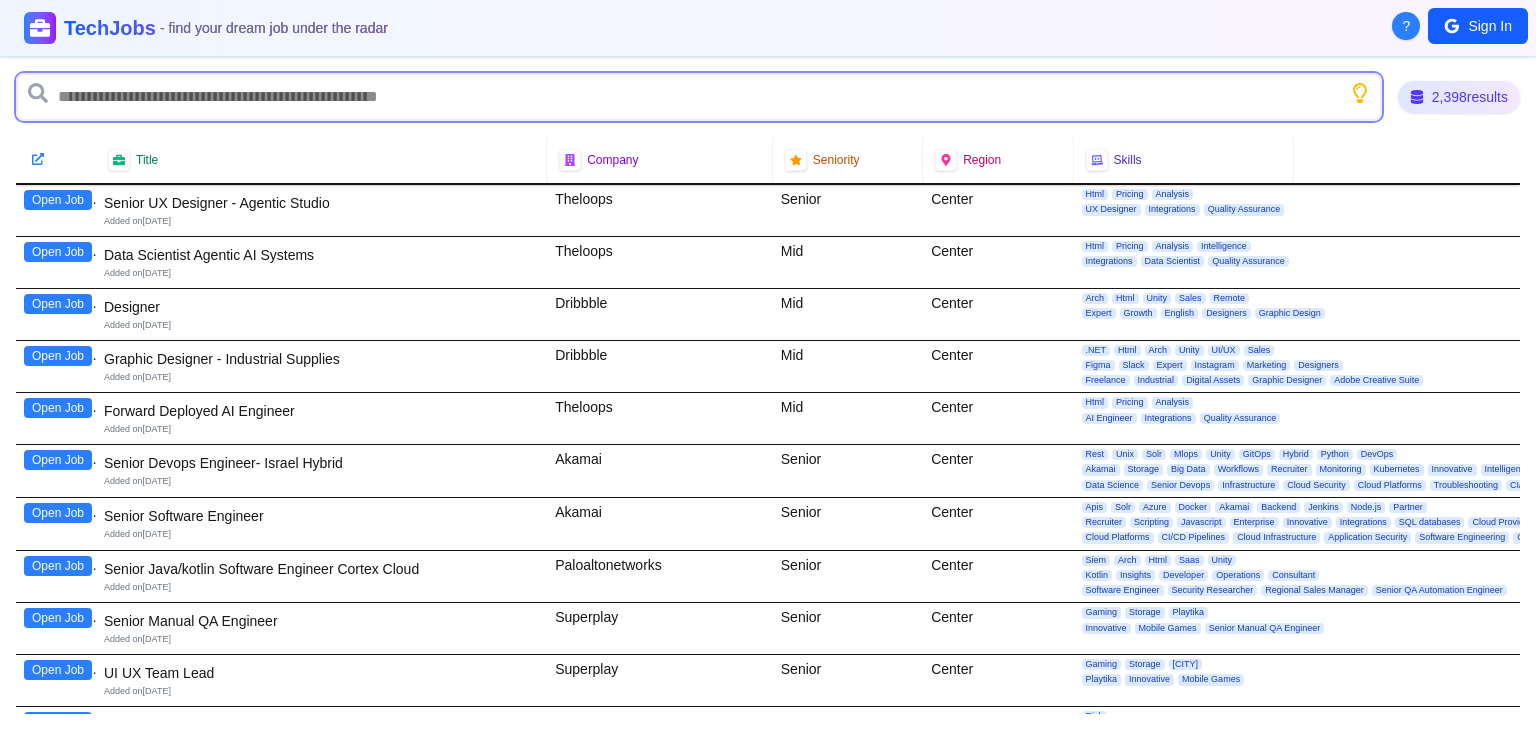 click at bounding box center (699, 97) 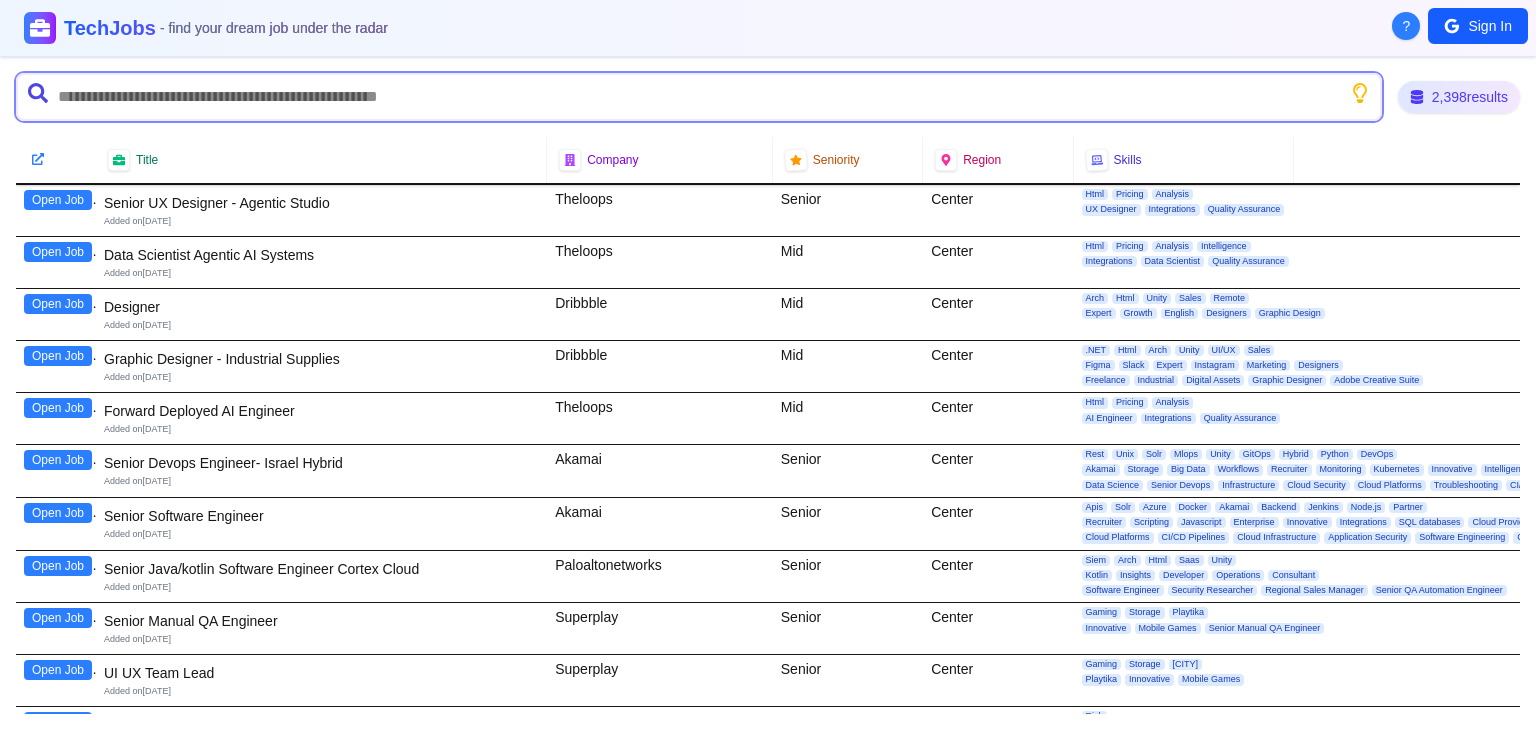 type on "*" 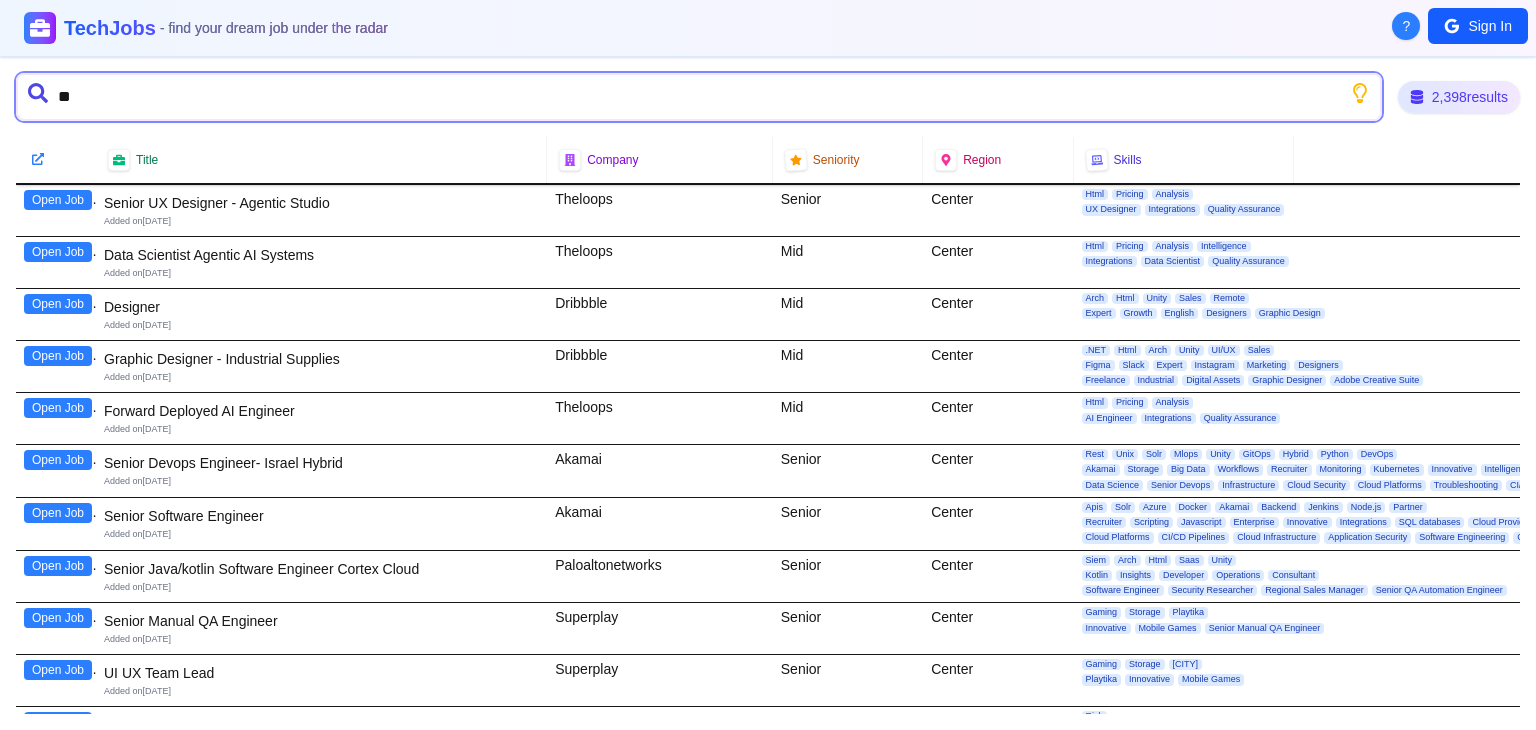 type on "*" 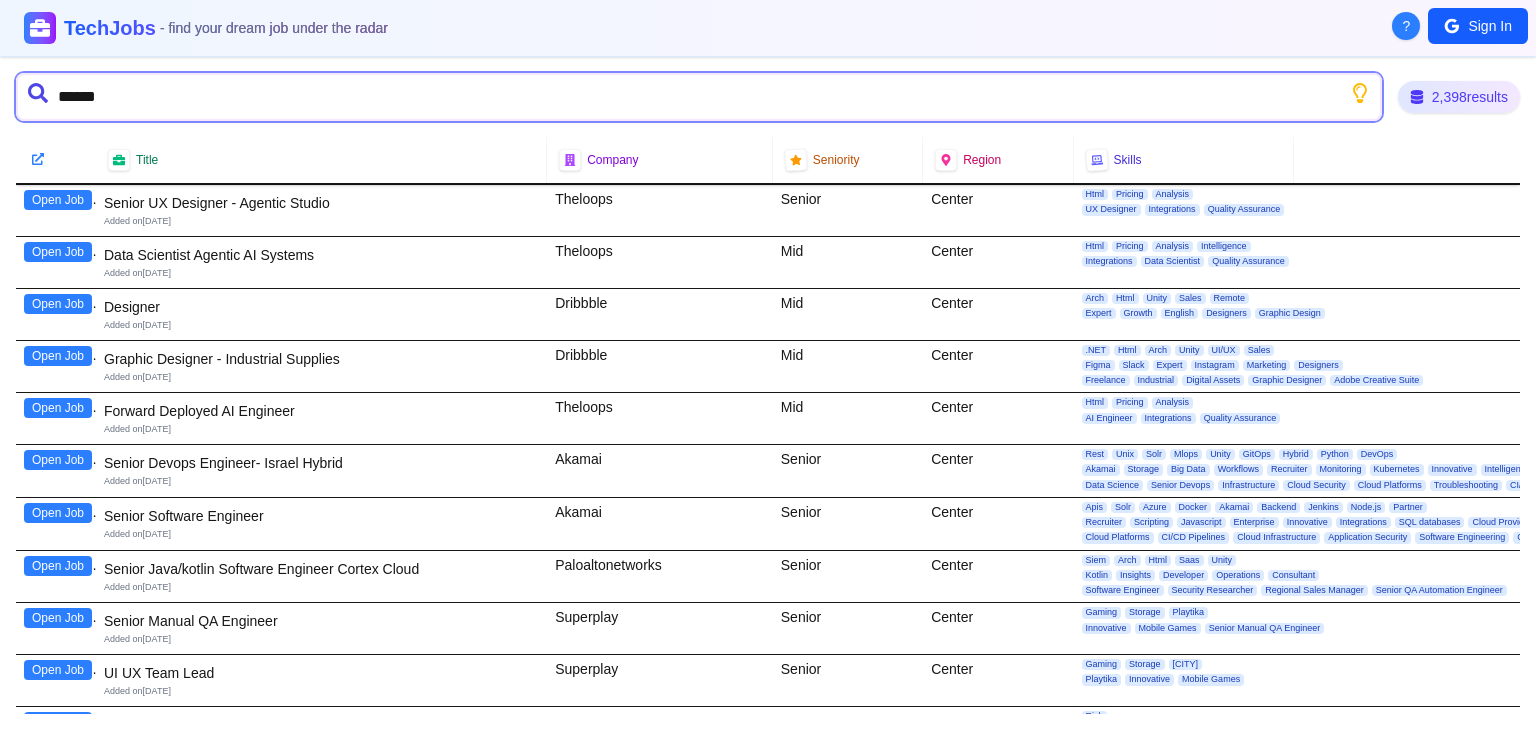 type on "*******" 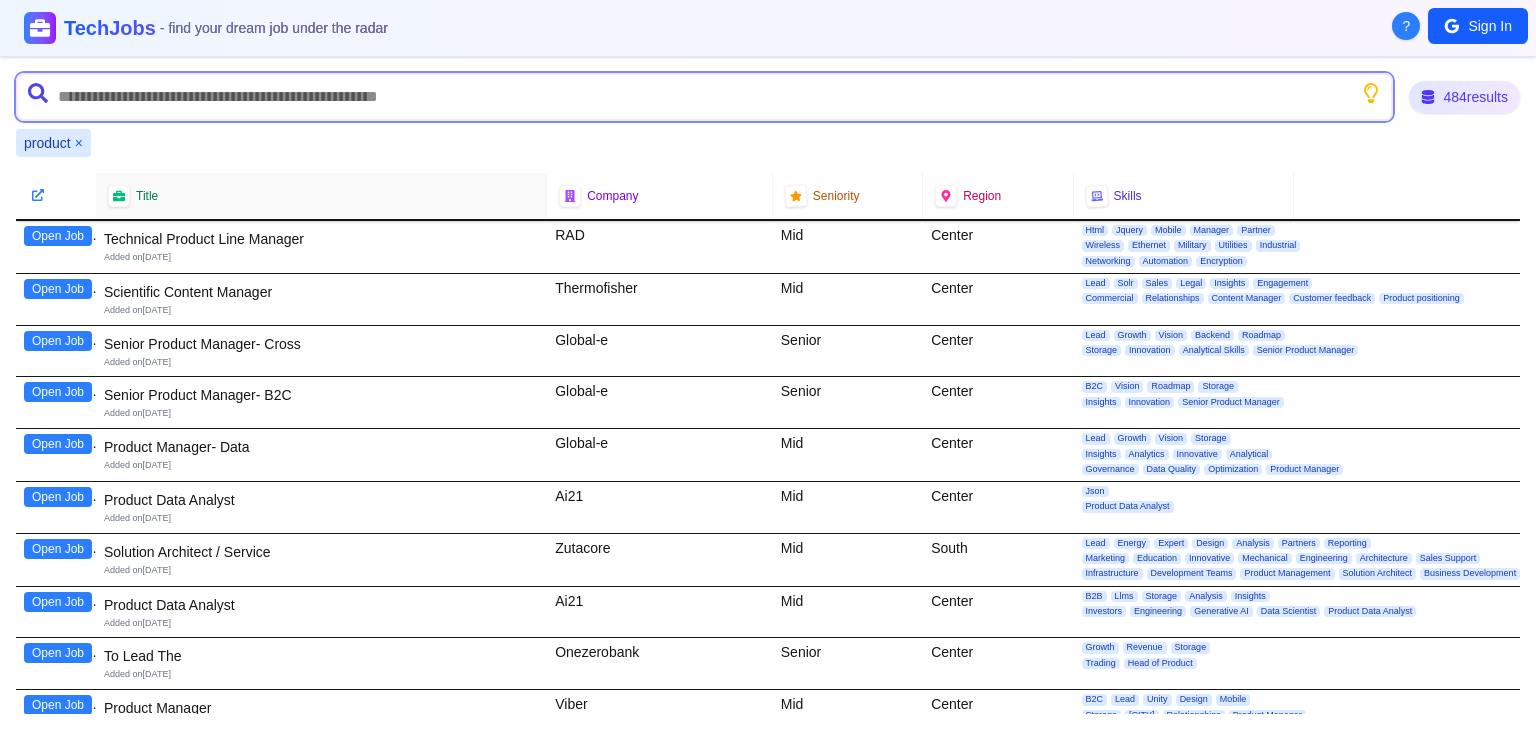 click at bounding box center (704, 97) 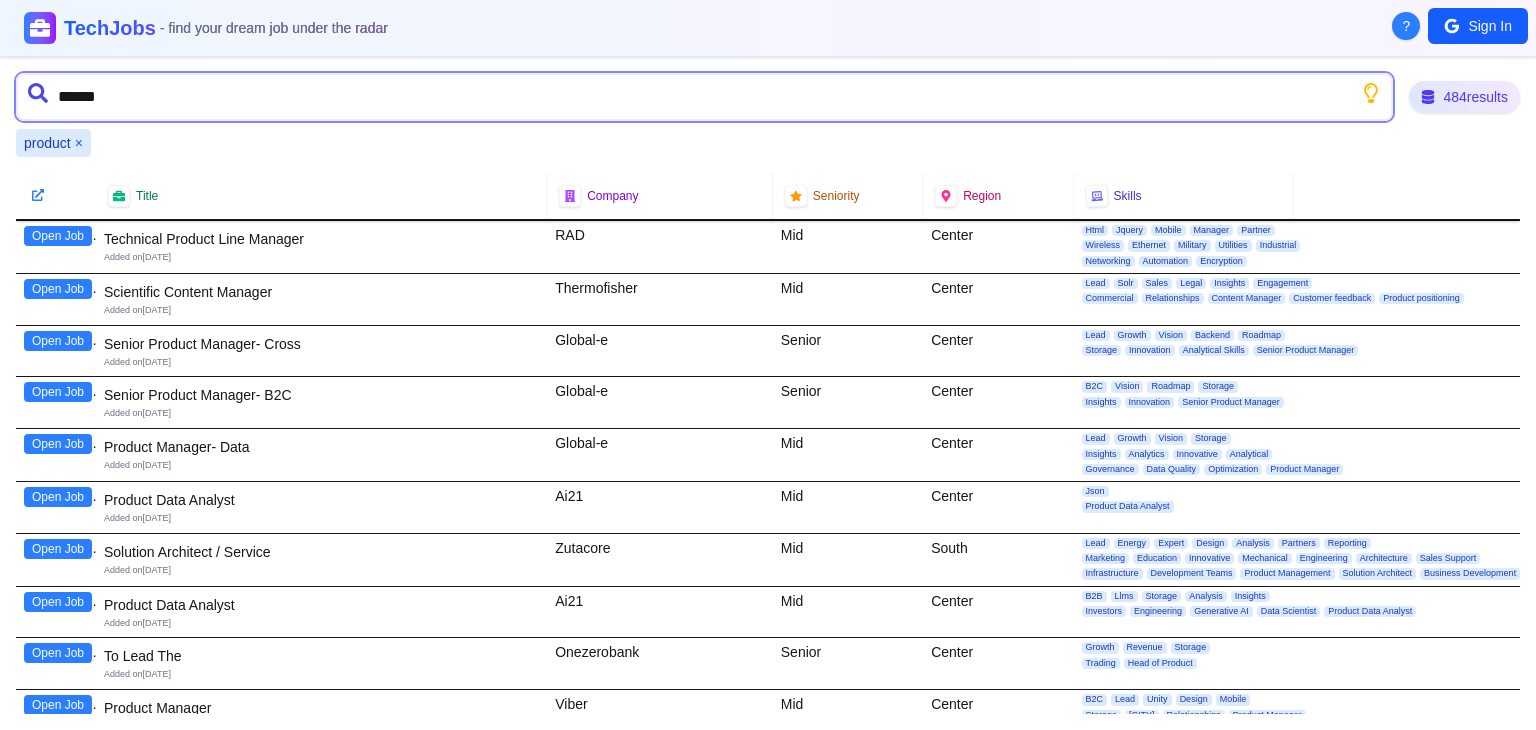 type on "*******" 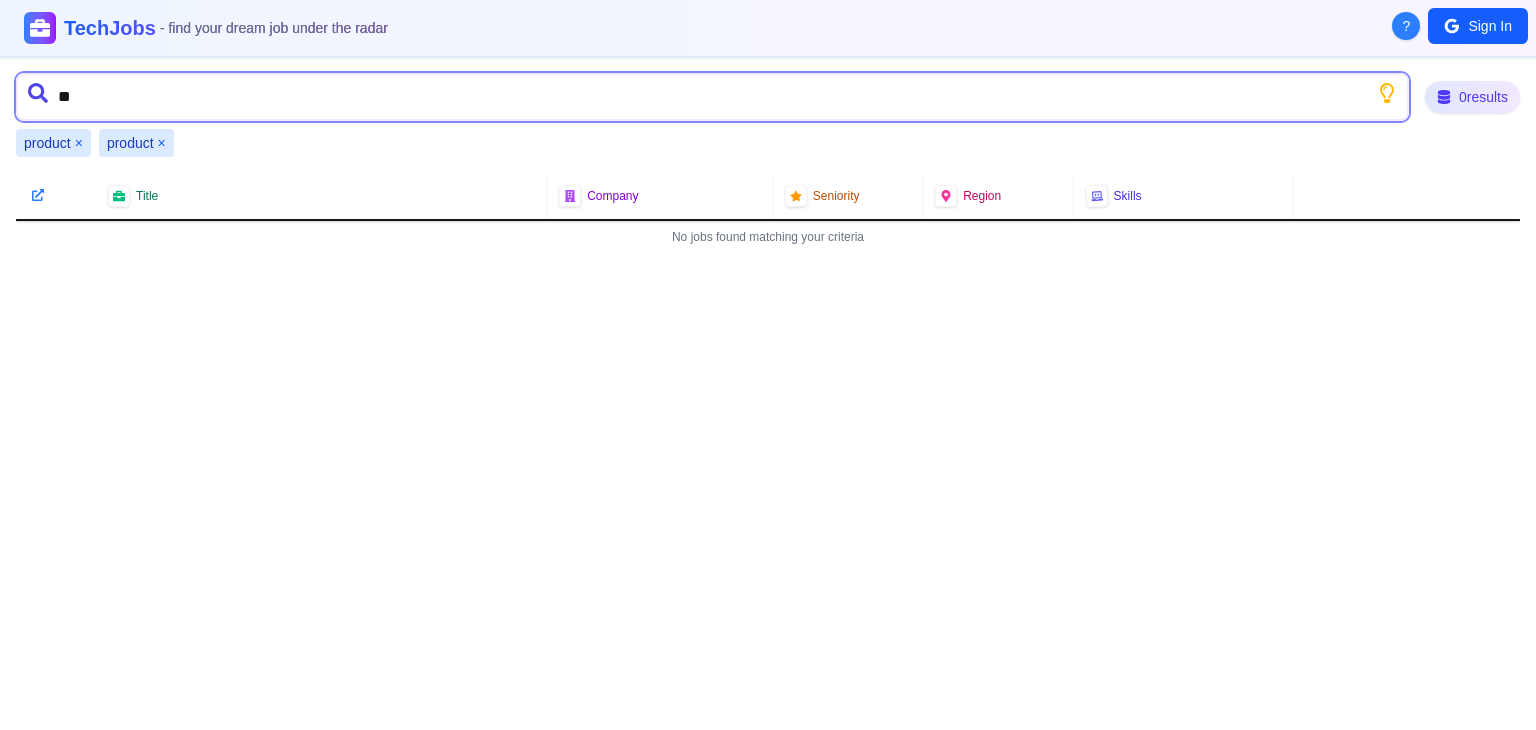 type on "*" 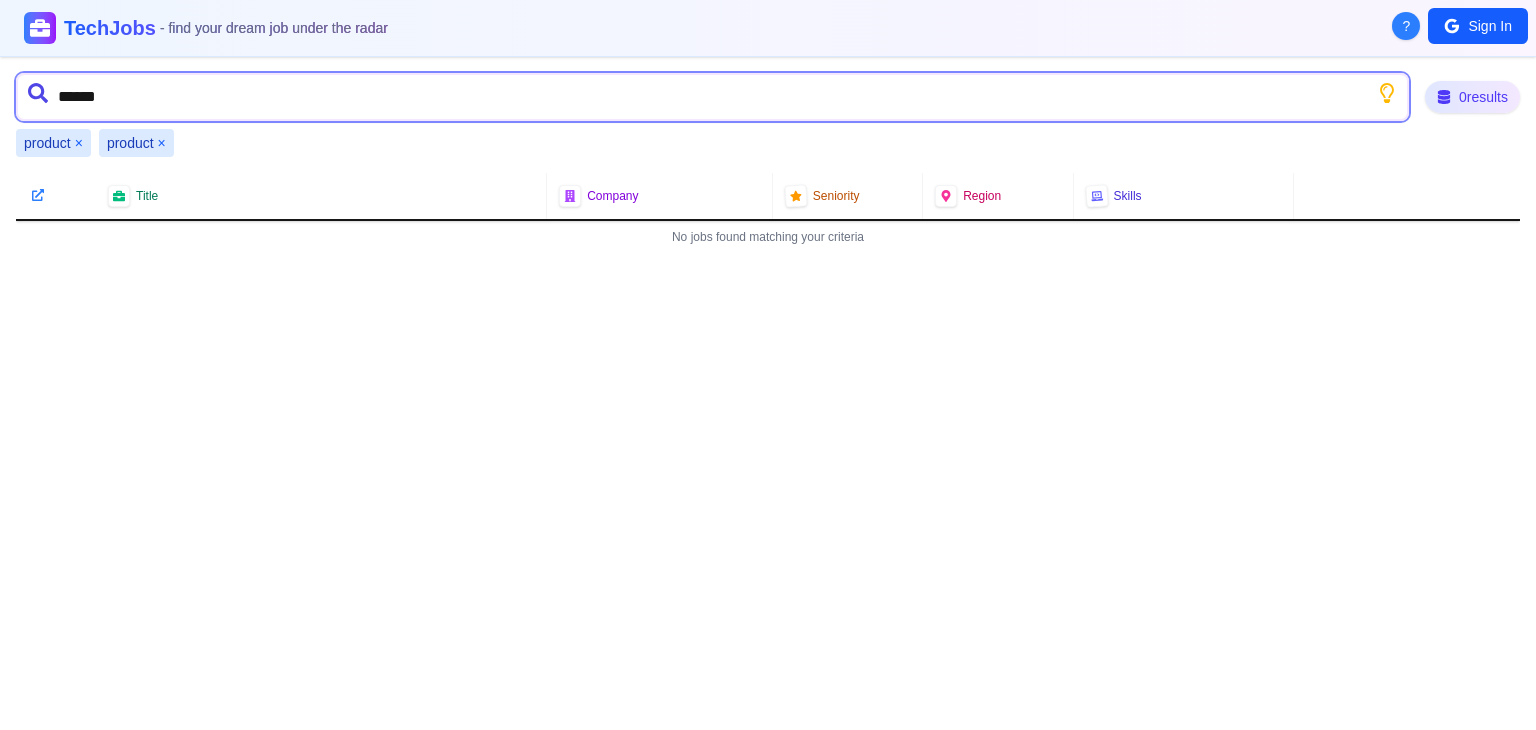 type on "*******" 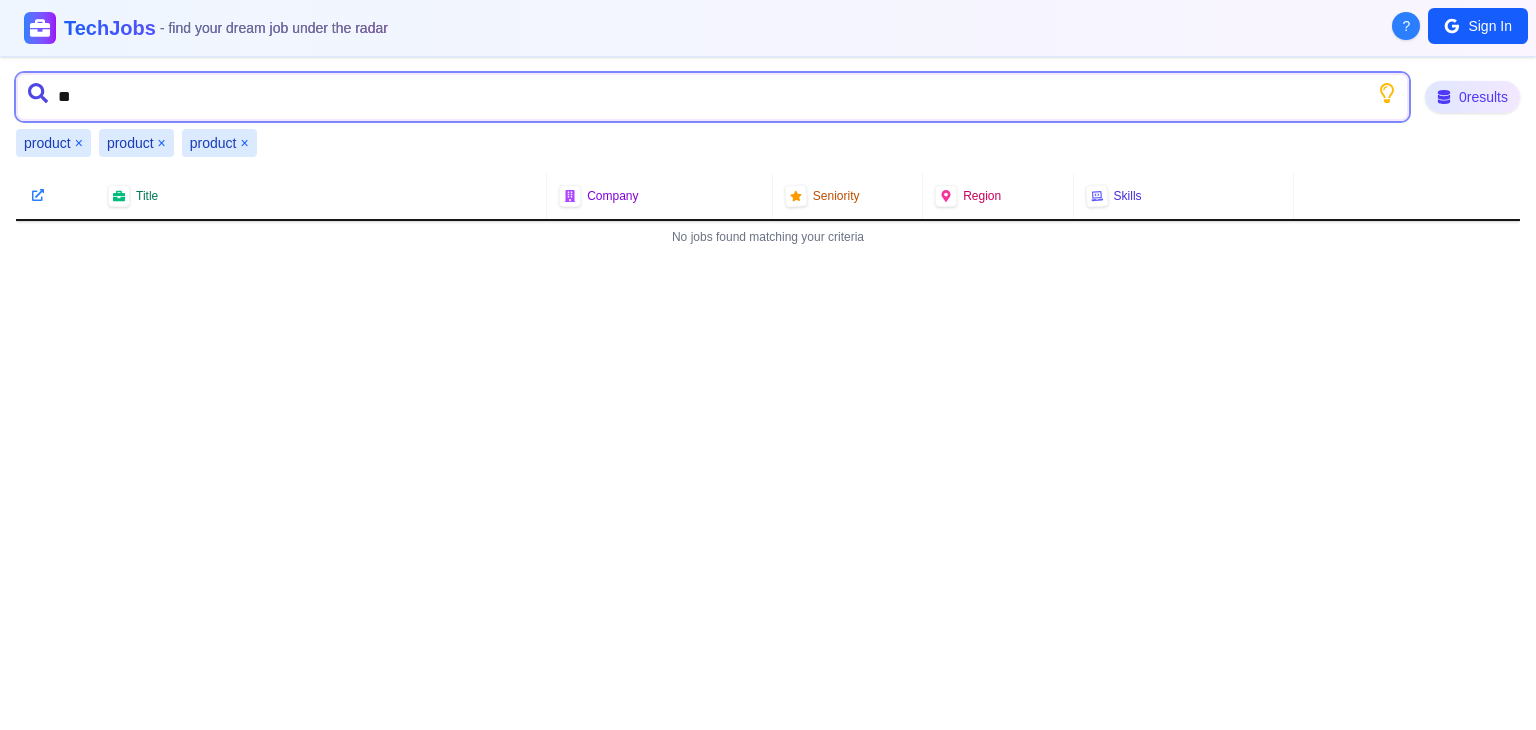 type on "*" 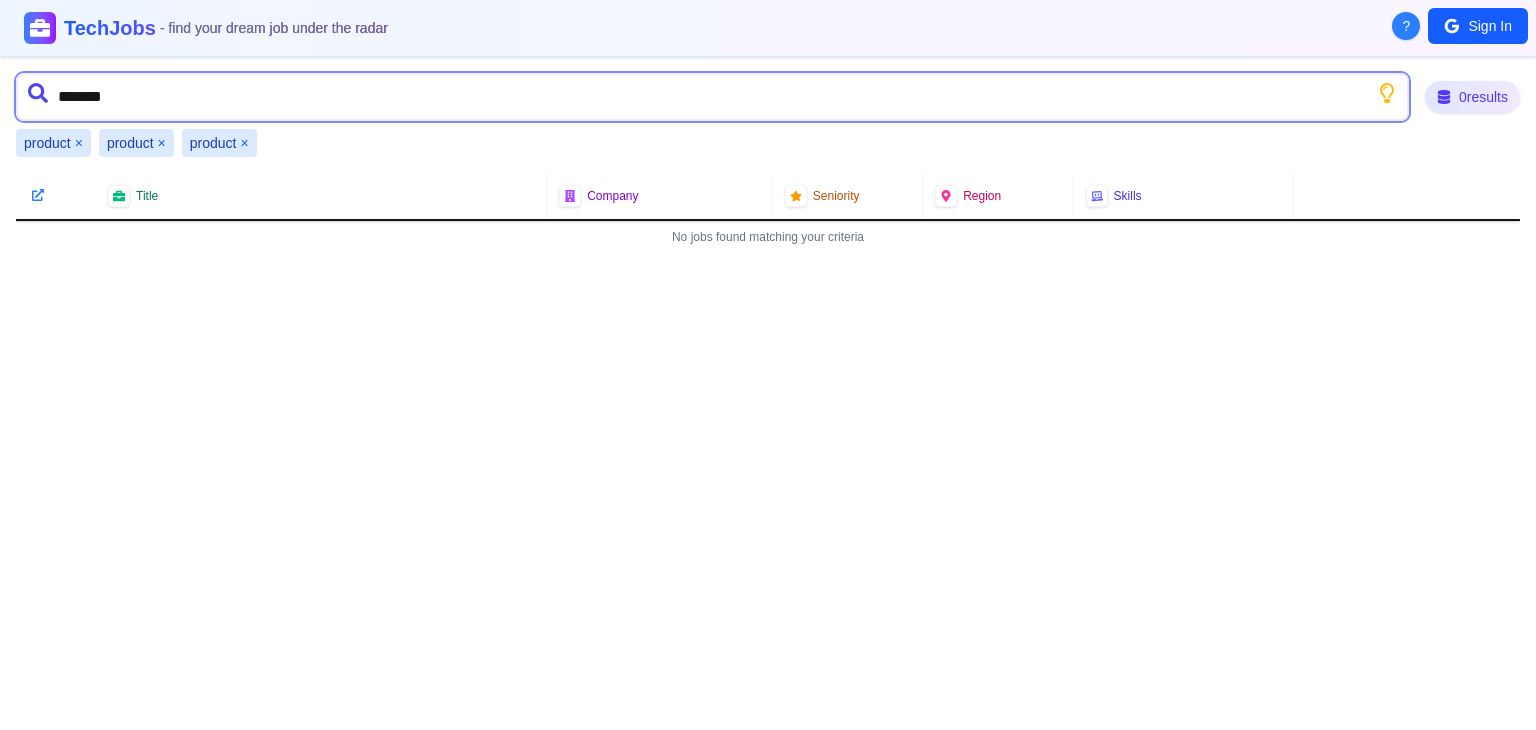 type on "********" 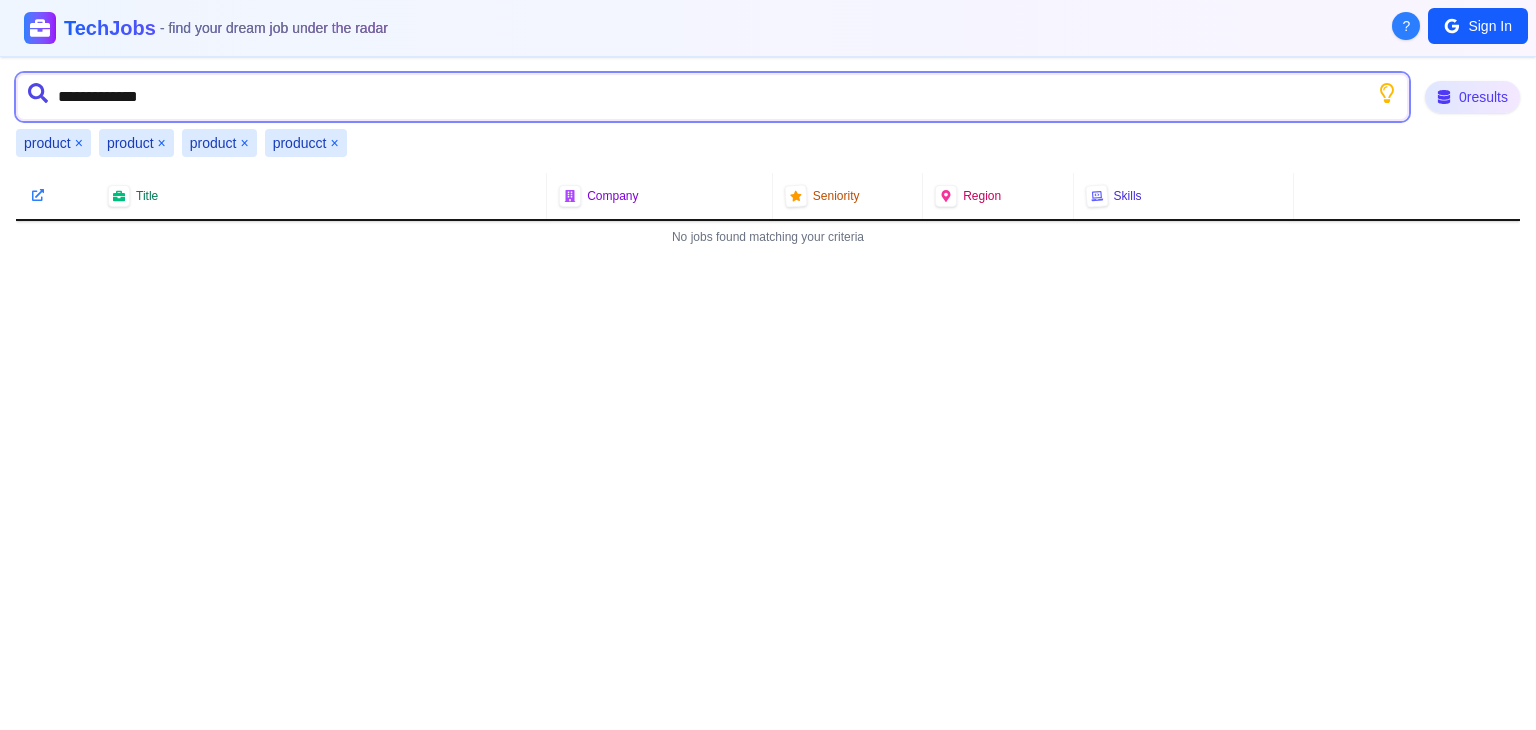 type on "**********" 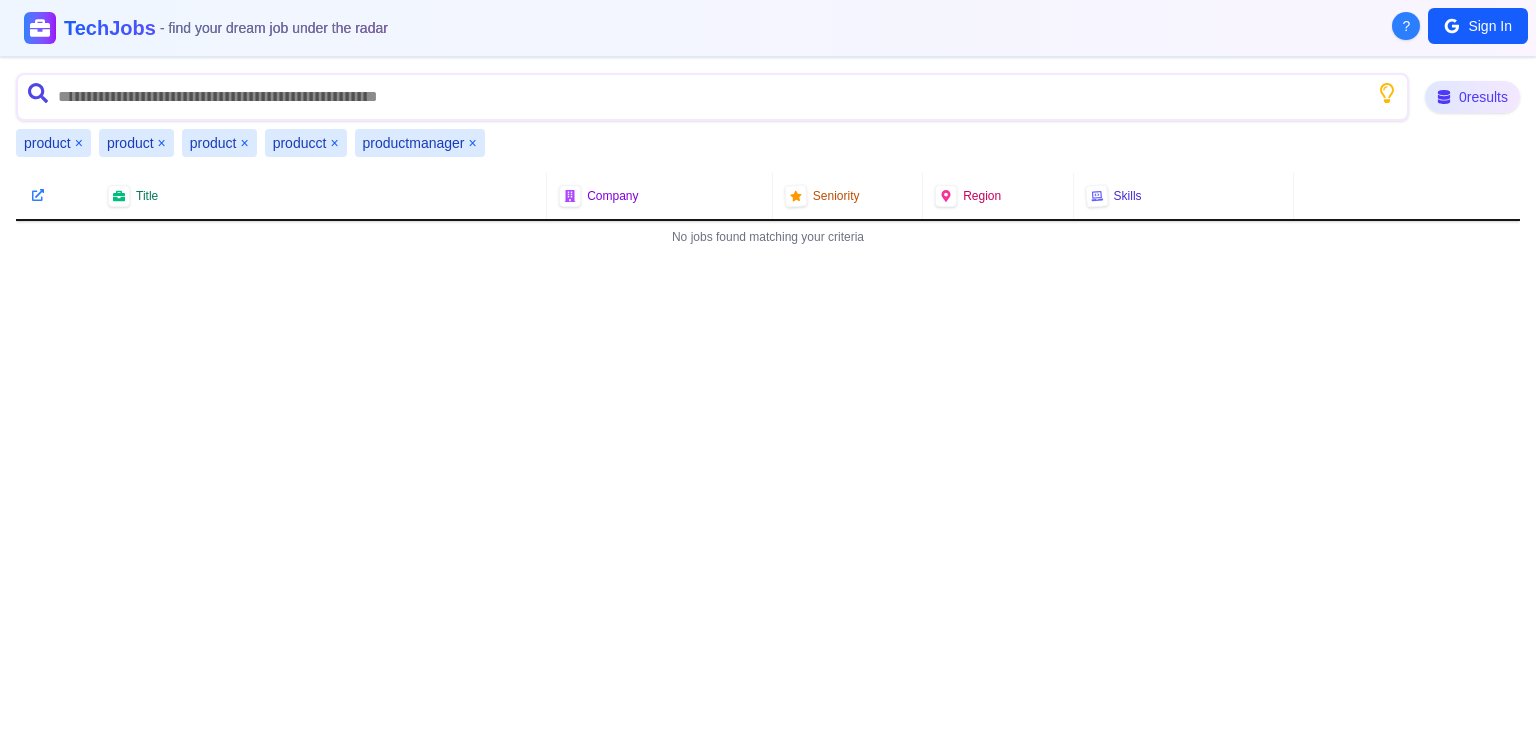 click on "×" at bounding box center [79, 143] 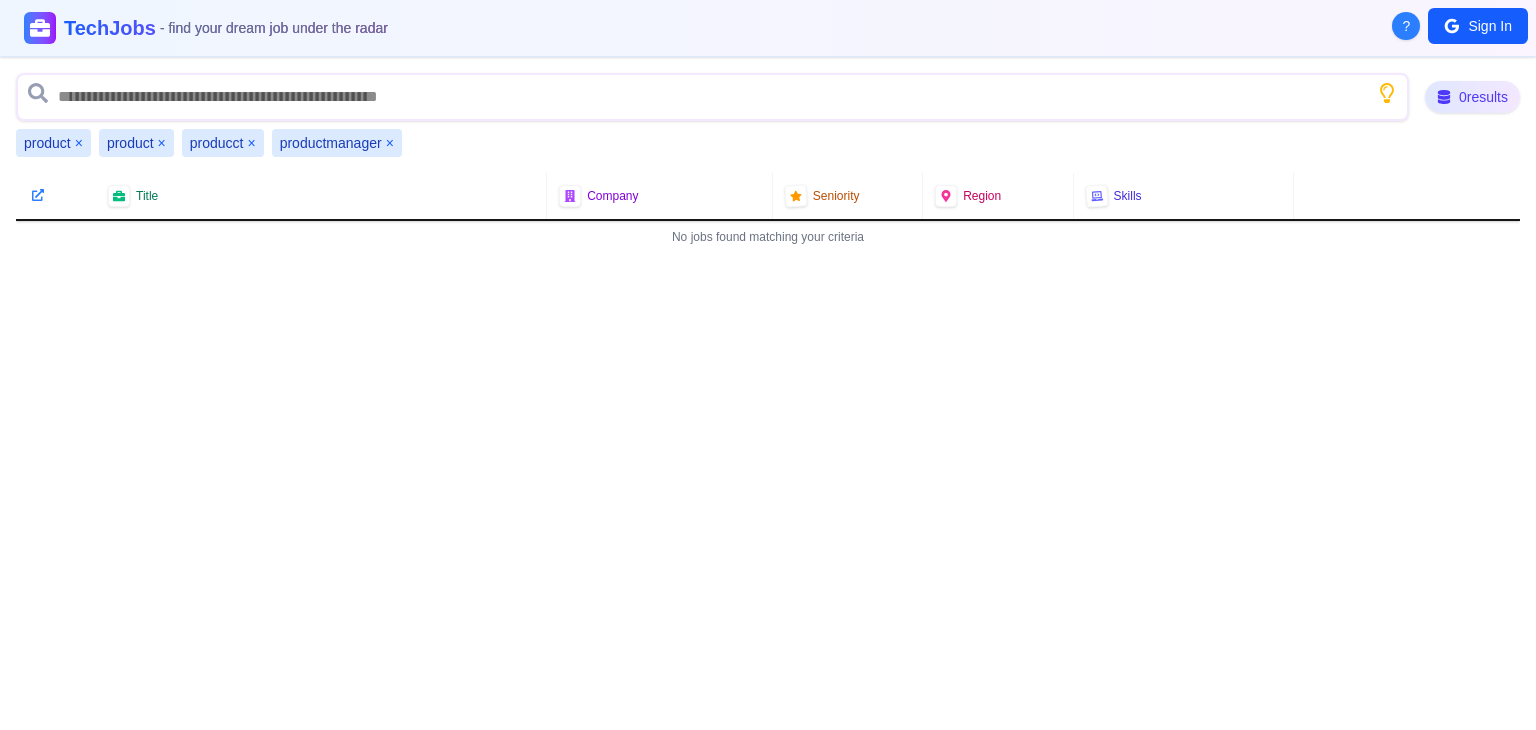 click on "×" at bounding box center [79, 143] 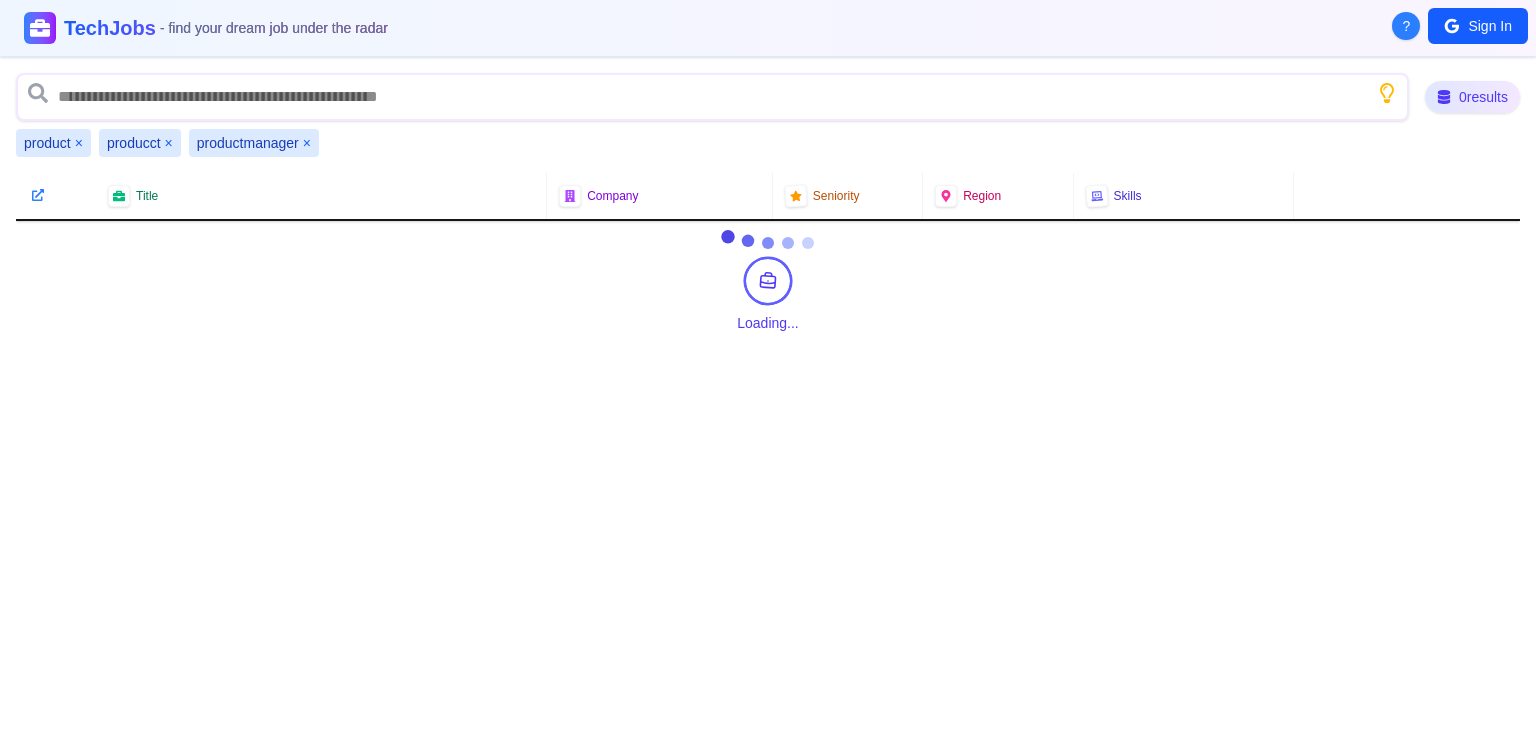 click on "×" at bounding box center (79, 143) 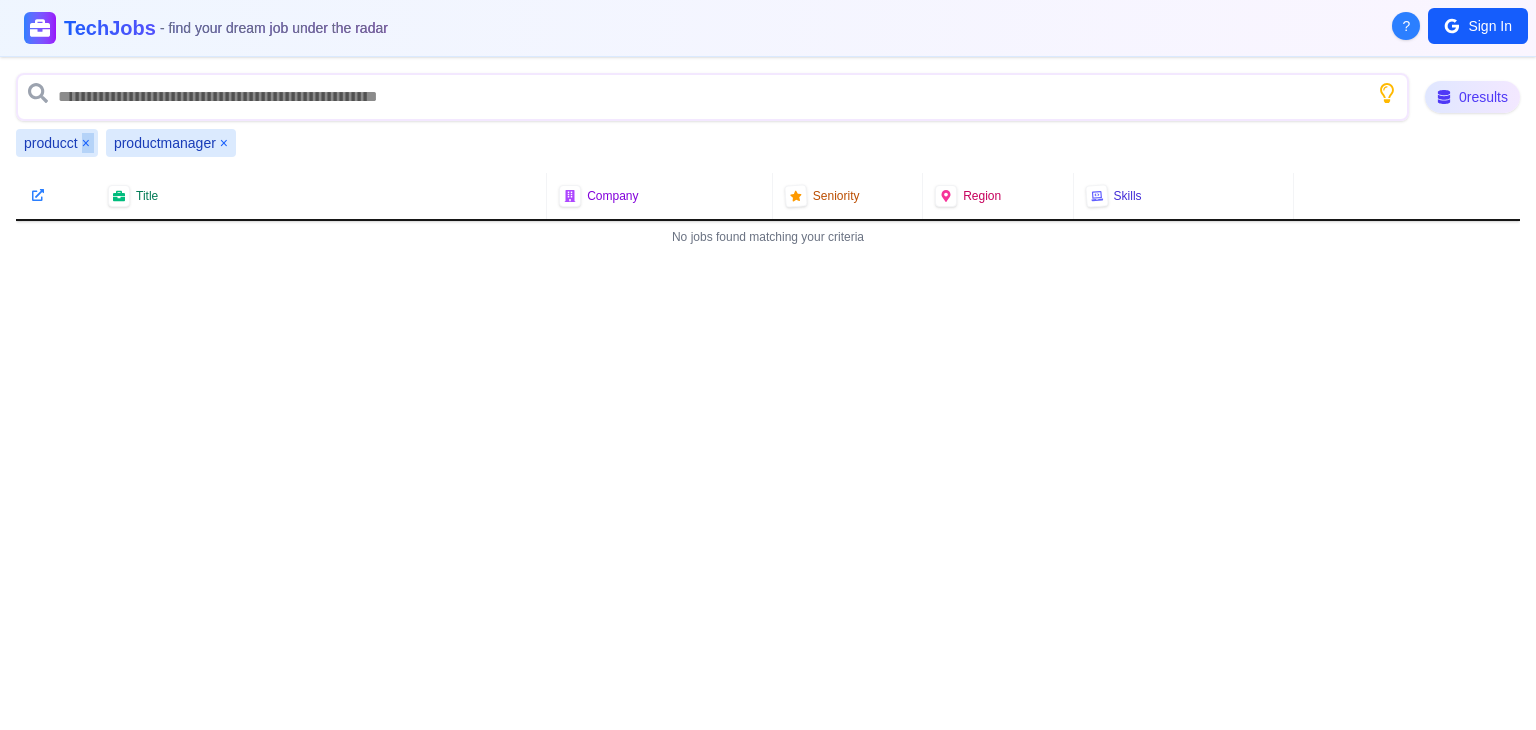 click on "producct ×" at bounding box center [57, 143] 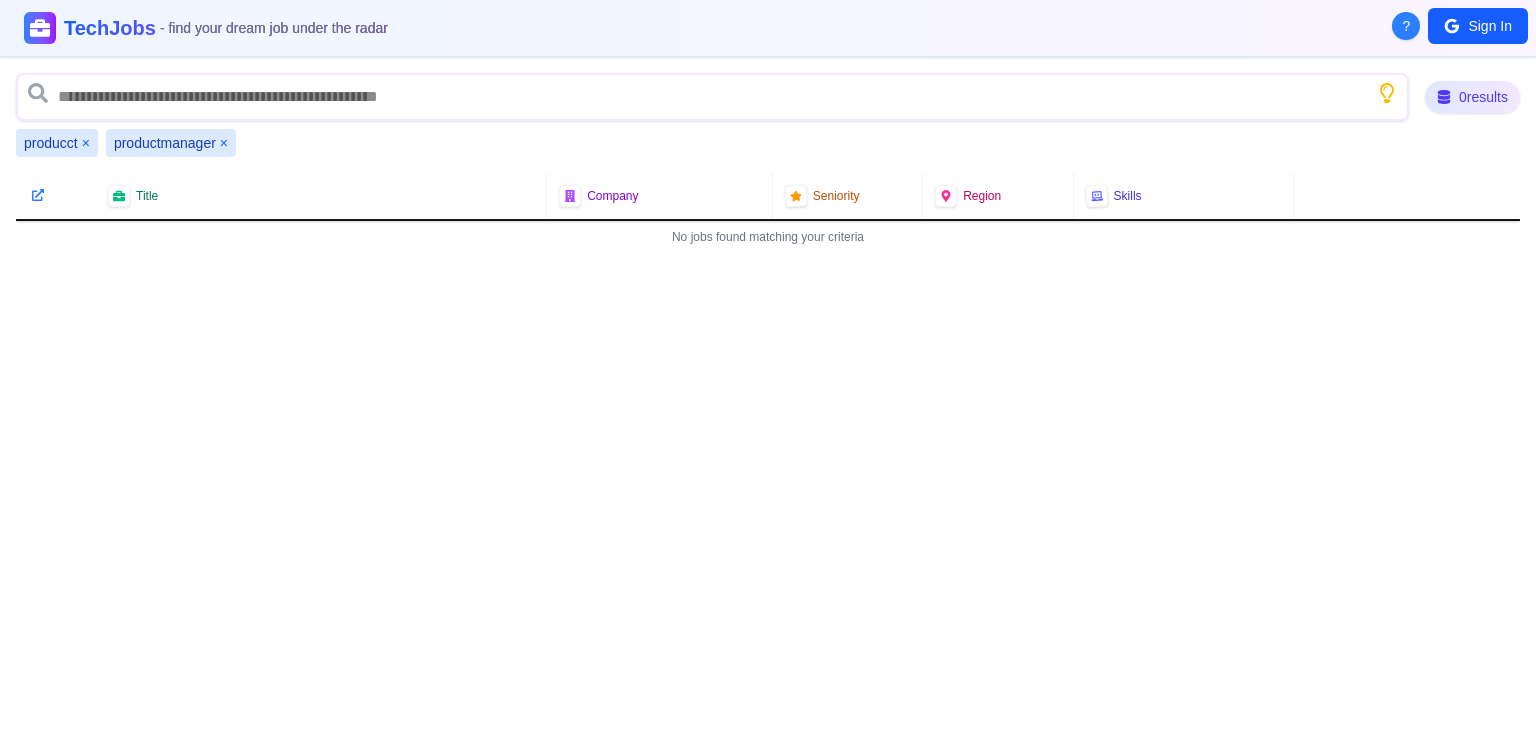 click on "×" at bounding box center (86, 143) 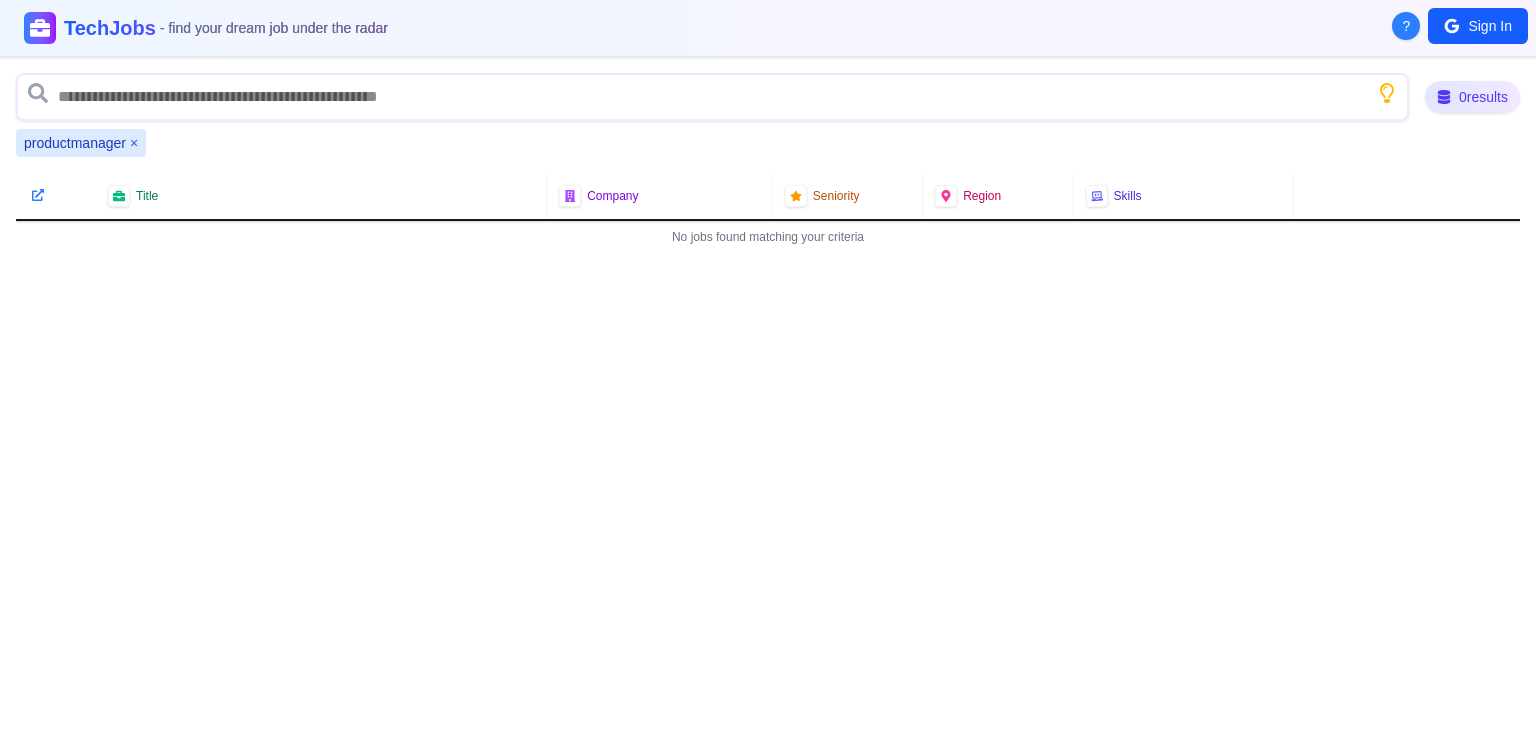 click on "productmanager" at bounding box center [75, 143] 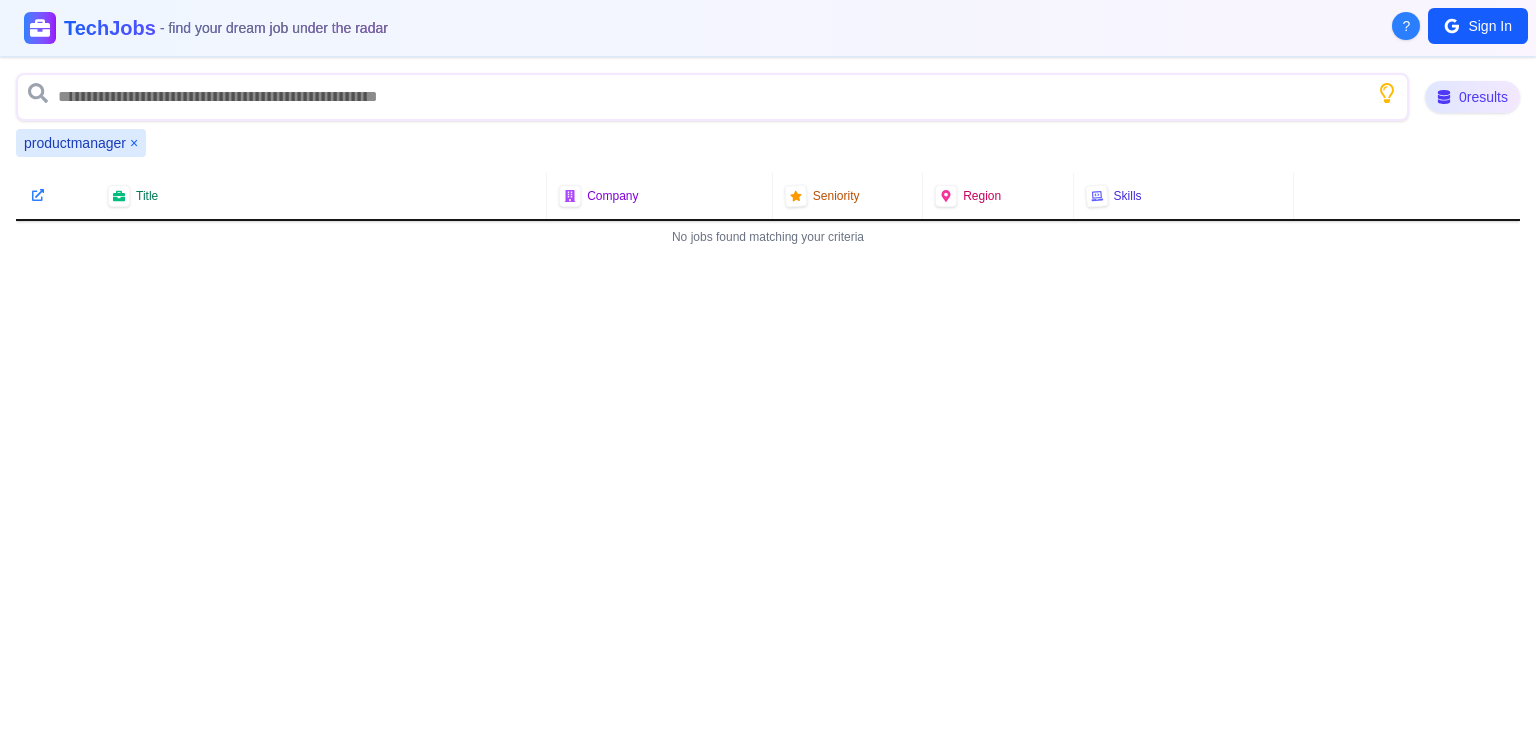 click on "productmanager" at bounding box center (75, 143) 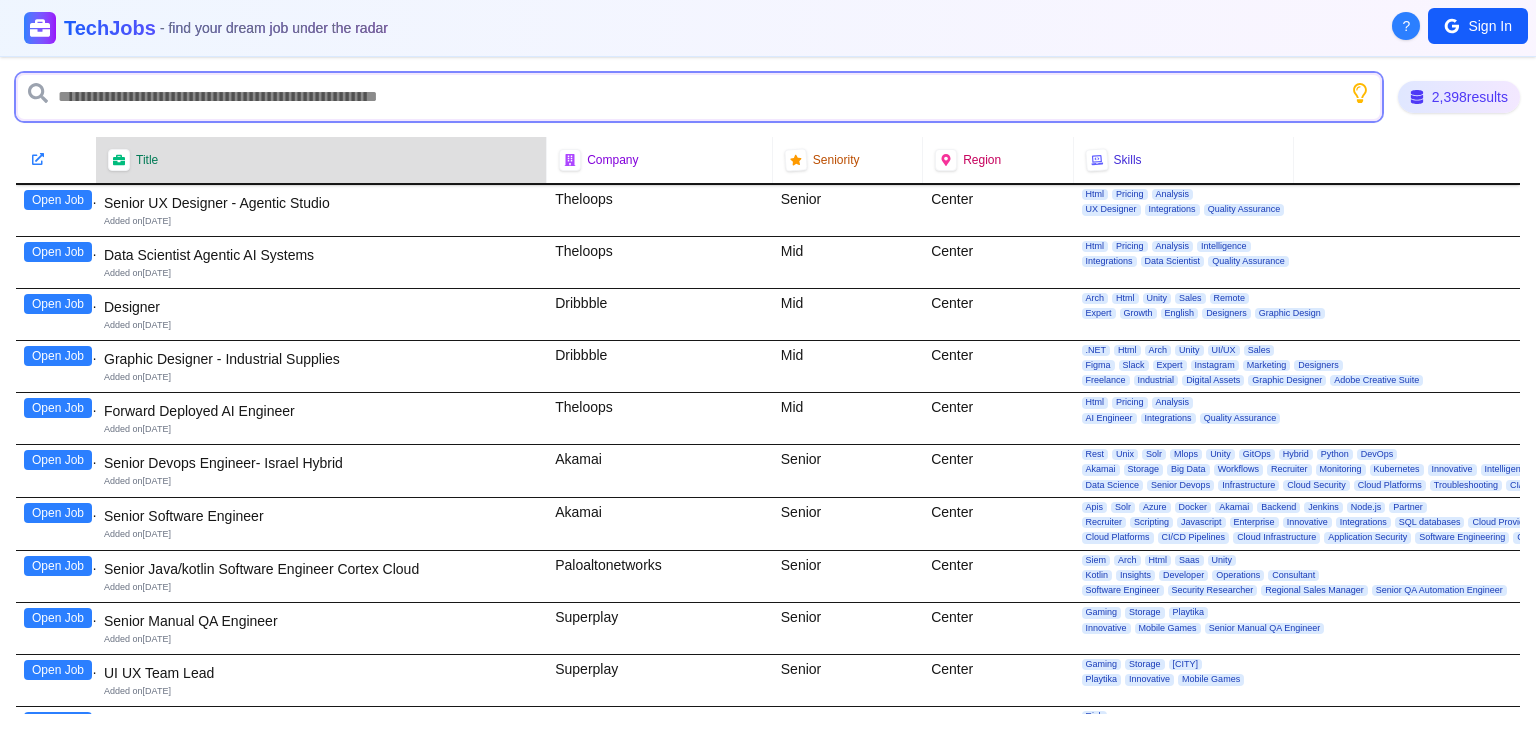 click at bounding box center [699, 97] 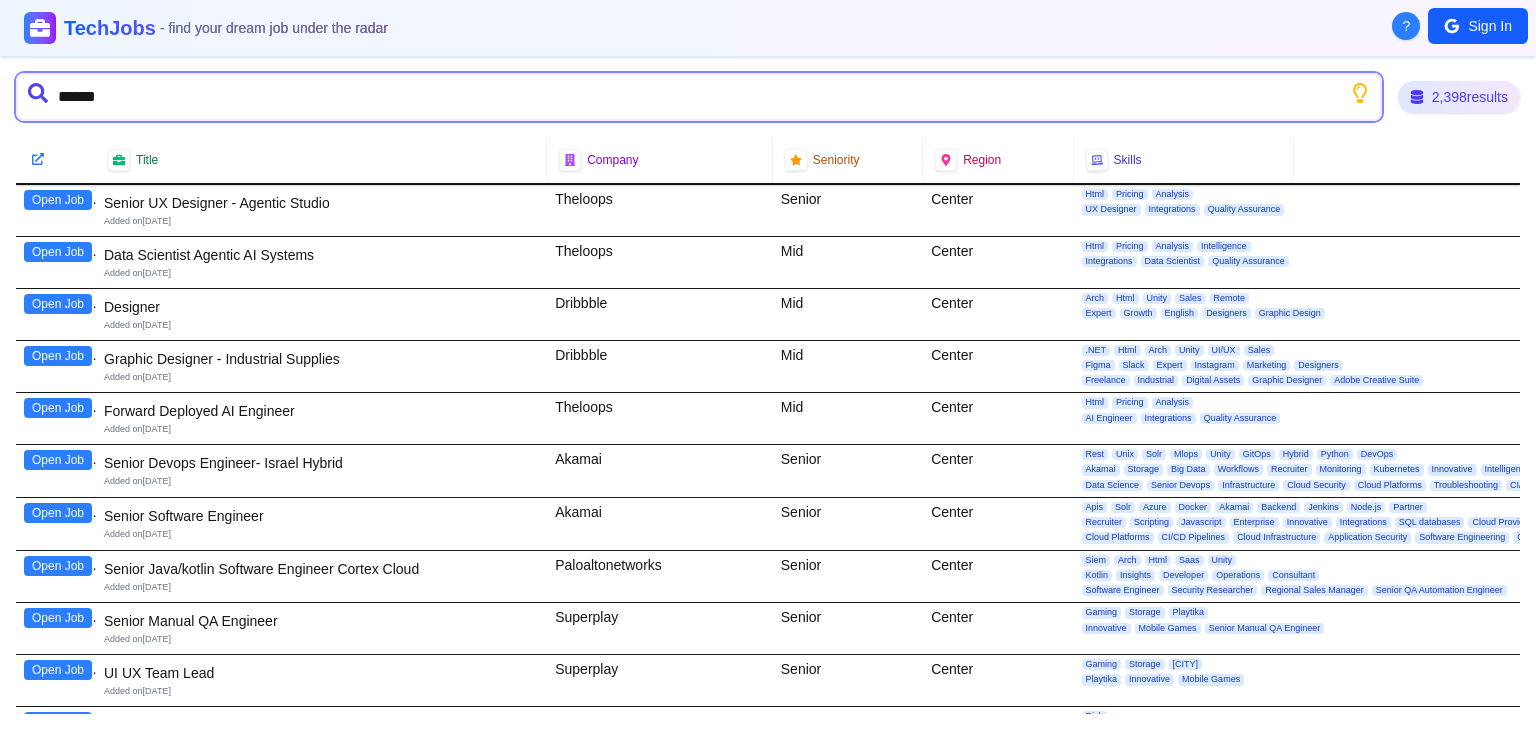 type on "******" 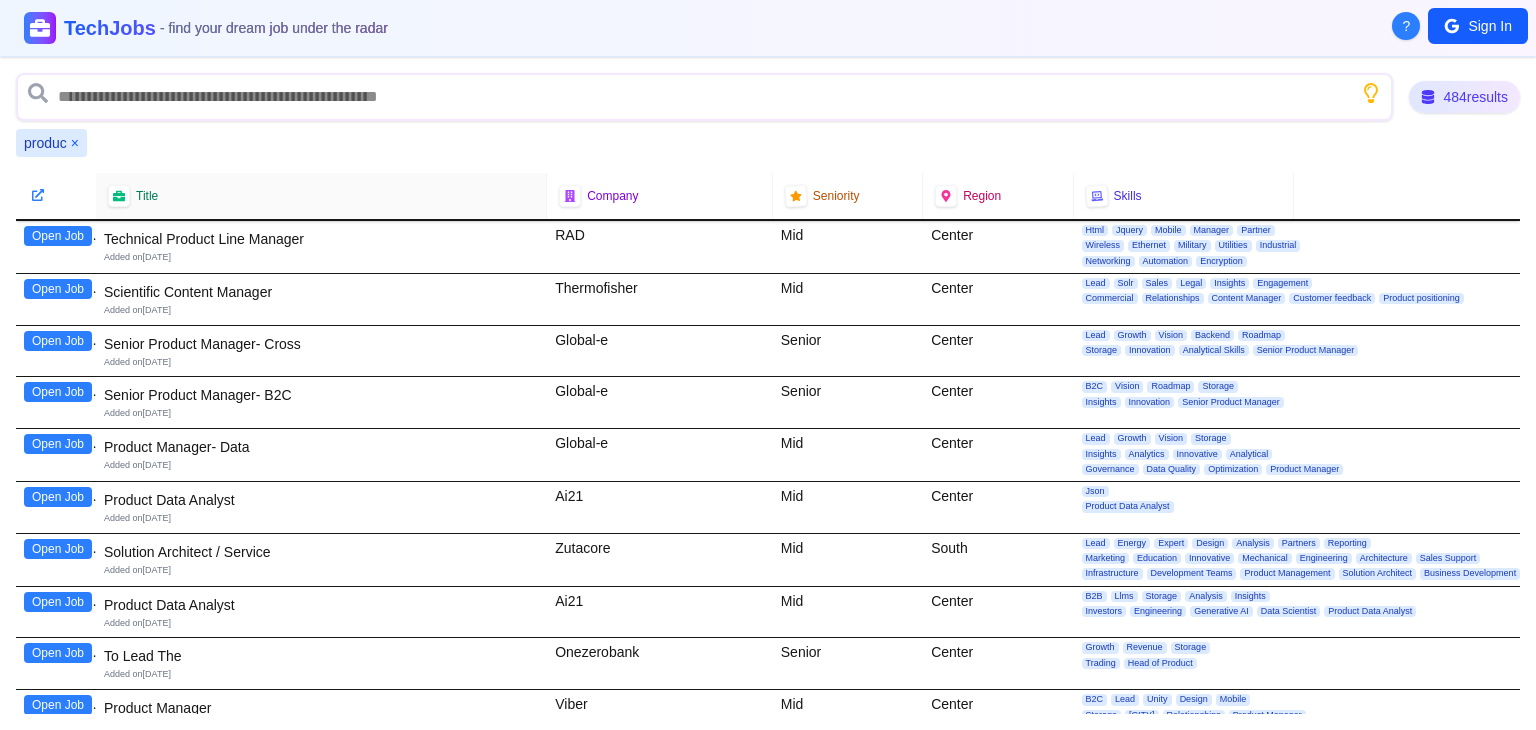 click on "484  results produc × Title Company Seniority Region Skills Open Job   Technical Product Line Manager Added on  20th July 2025 RAD Mid Center Html Jquery Mobile Manager Partner Wireless Ethernet Military Utilities Industrial Networking Automation Encryption Open Job   Scientific Content Manager Added on  20th July 2025 Thermofisher Mid Center Lead Solr Sales Legal Insights Engagement Commercial Relationships Content Manager Customer feedback Product positioning Open Job   Senior Product Manager- Cross Added on  18th July 2025 Global-e Senior Center Lead Growth Vision Backend Roadmap Storage Innovation Analytical Skills Senior Product Manager Open Job   Senior Product Manager- B2C Added on  18th July 2025 Global-e Senior Center B2C Vision Roadmap Storage Insights Innovation Senior Product Manager Open Job   Product Manager- Data Added on  18th July 2025 Global-e Mid Center Lead Growth Vision Storage Insights Analytics Innovative Analytical Governance Data Quality Optimization Product Manager Open Job   Ai21" at bounding box center [768, 393] 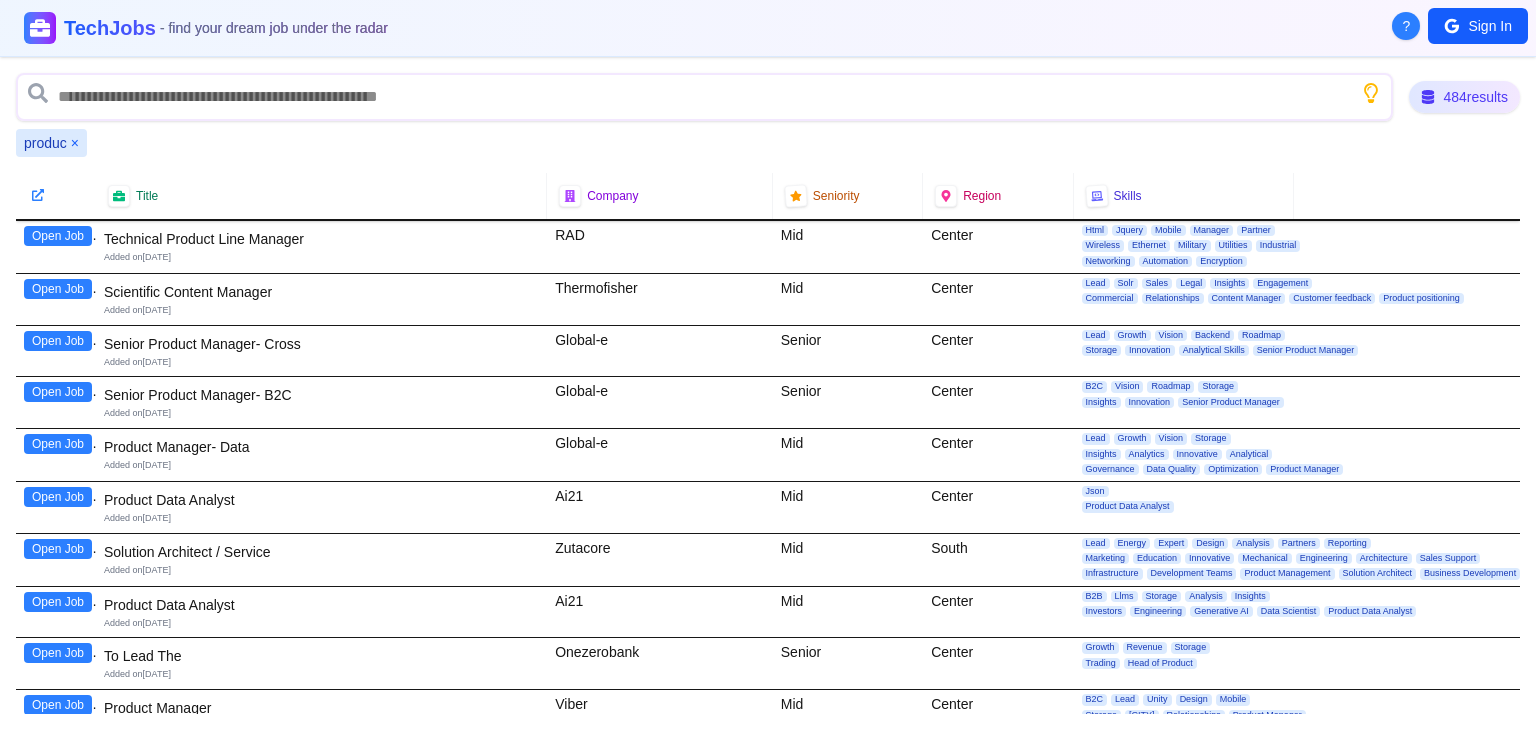 click on "produc ×" at bounding box center [51, 143] 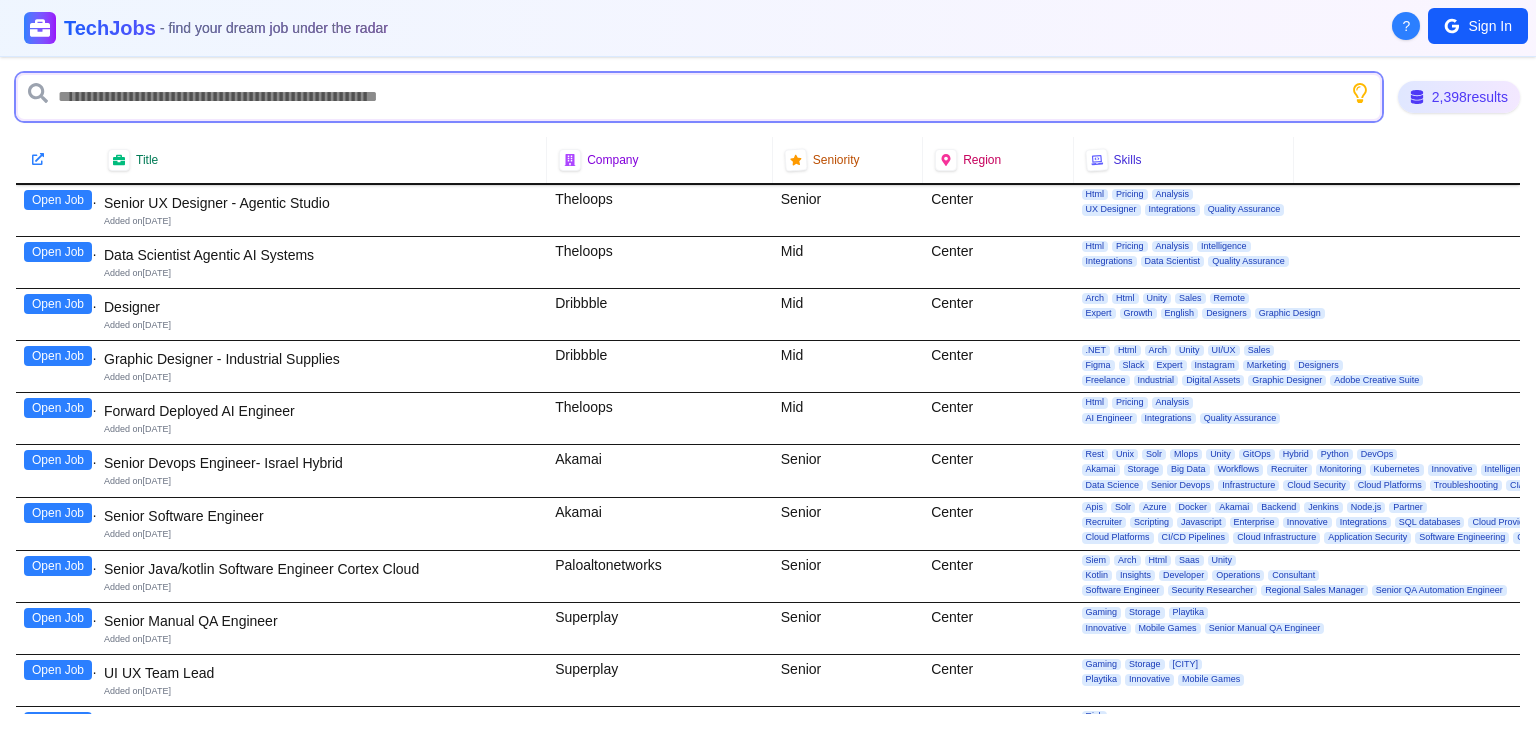 click at bounding box center [699, 97] 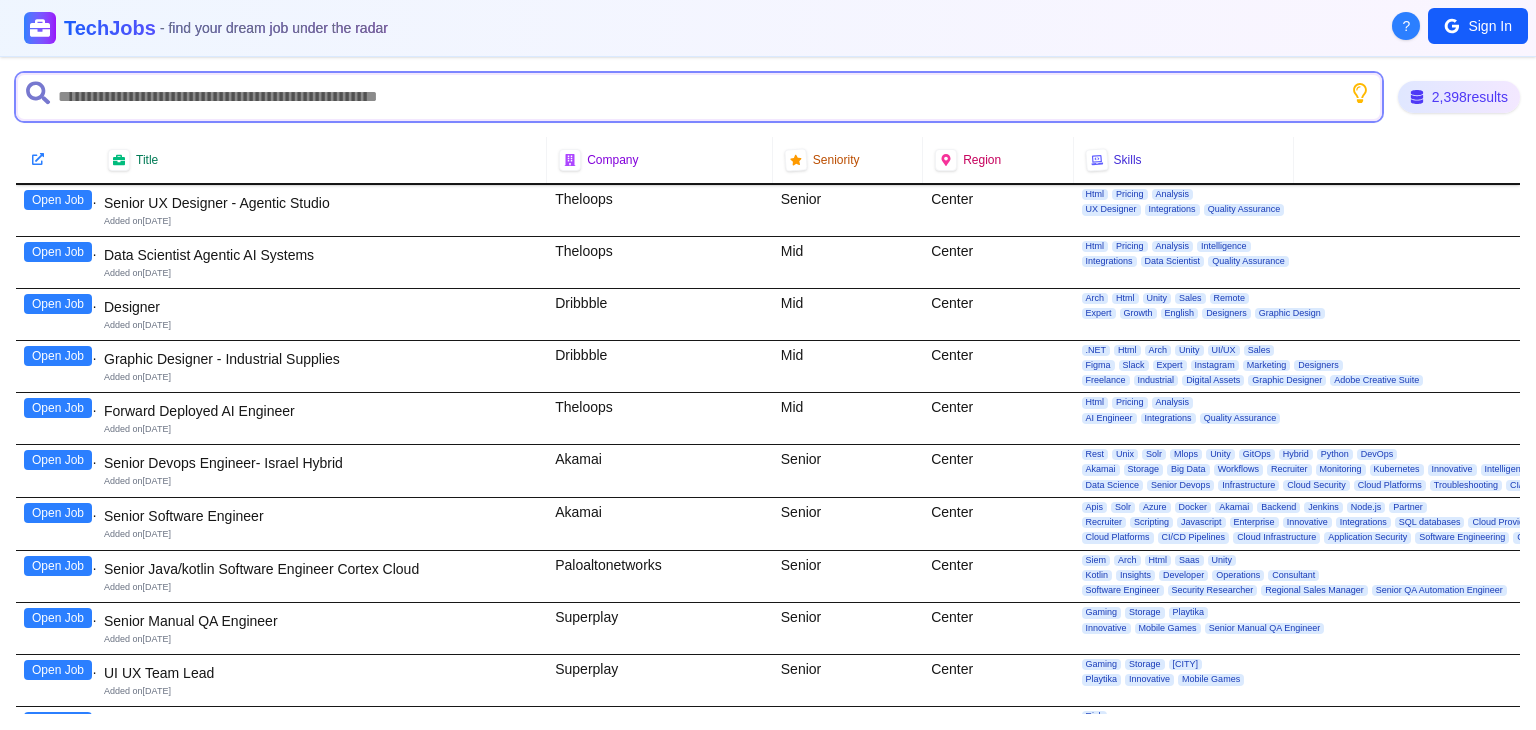 paste on "**********" 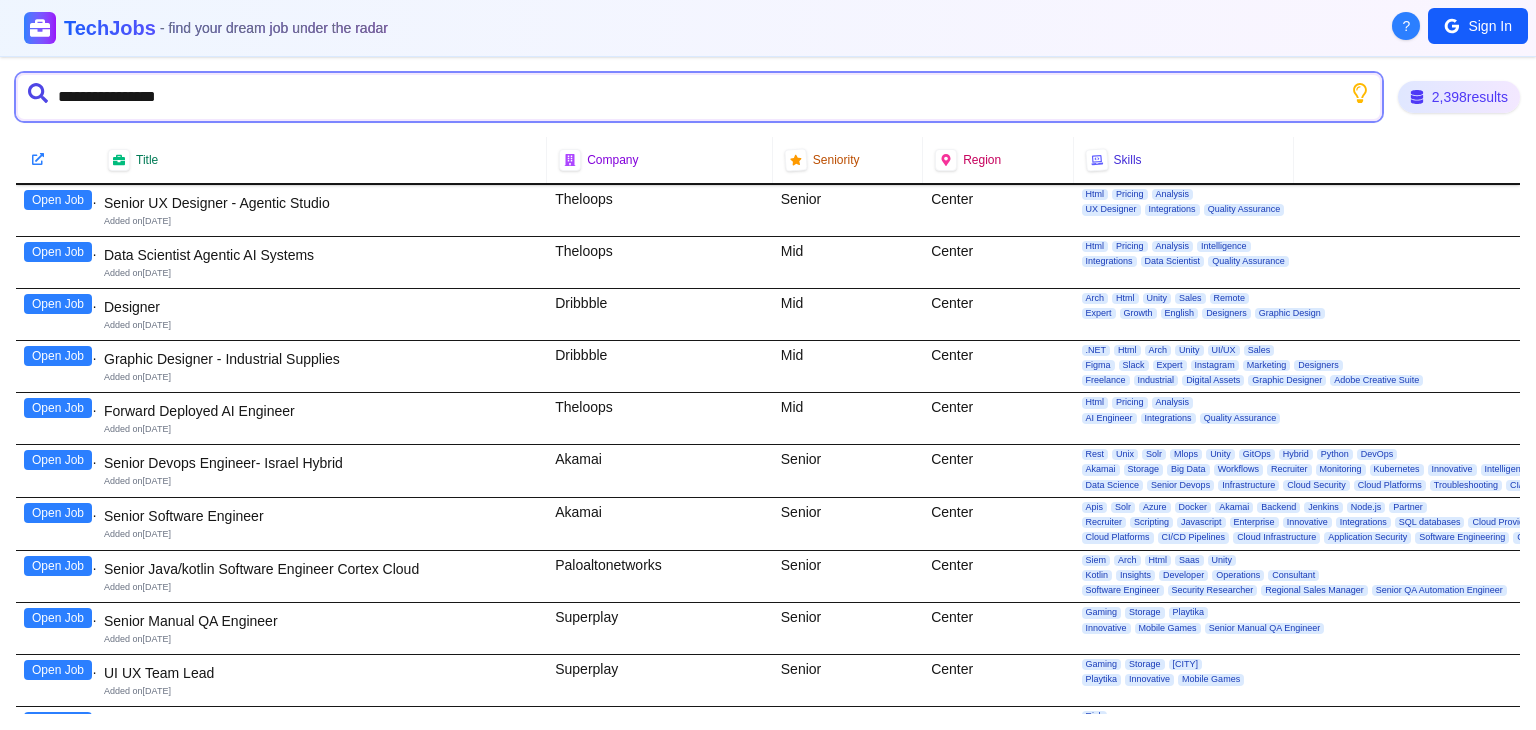 type on "**********" 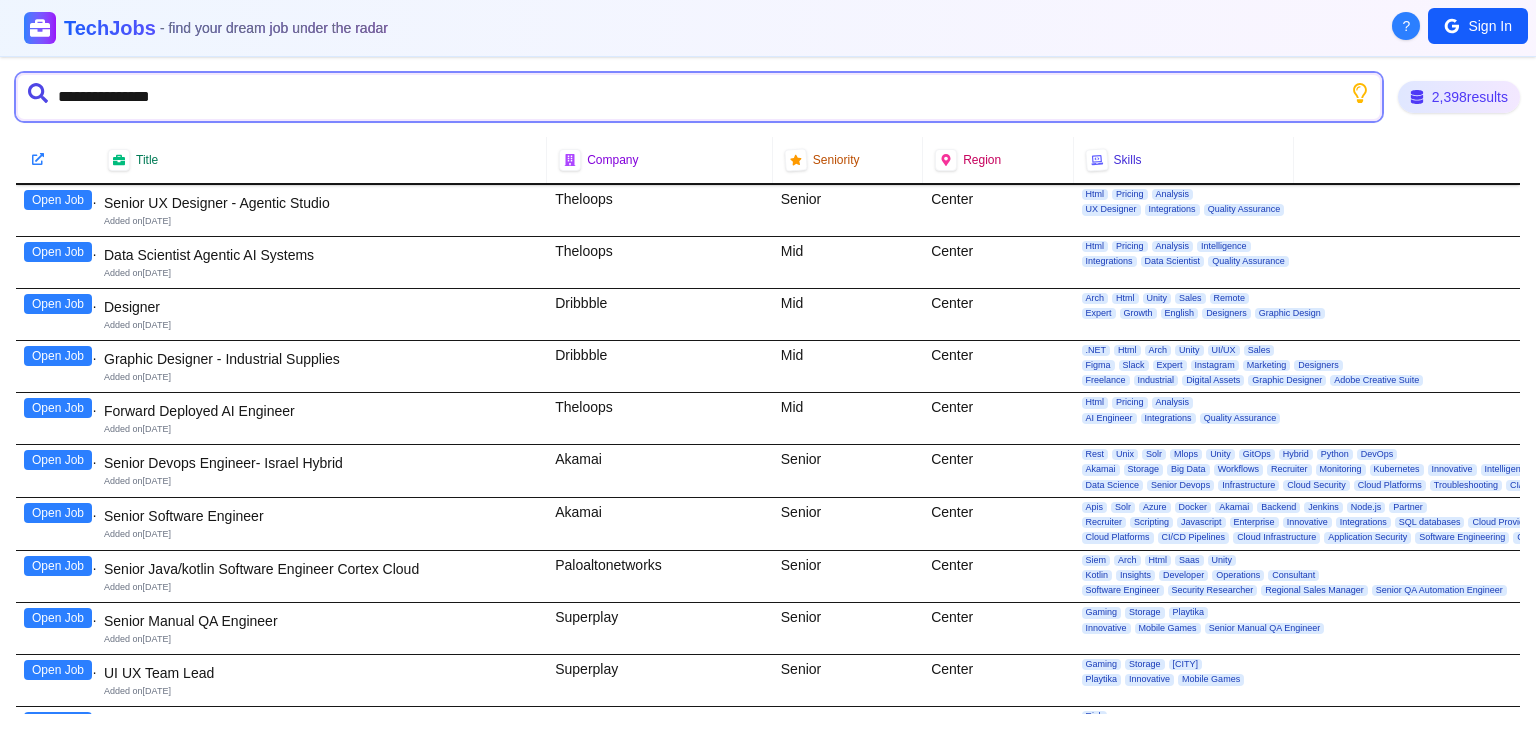 type 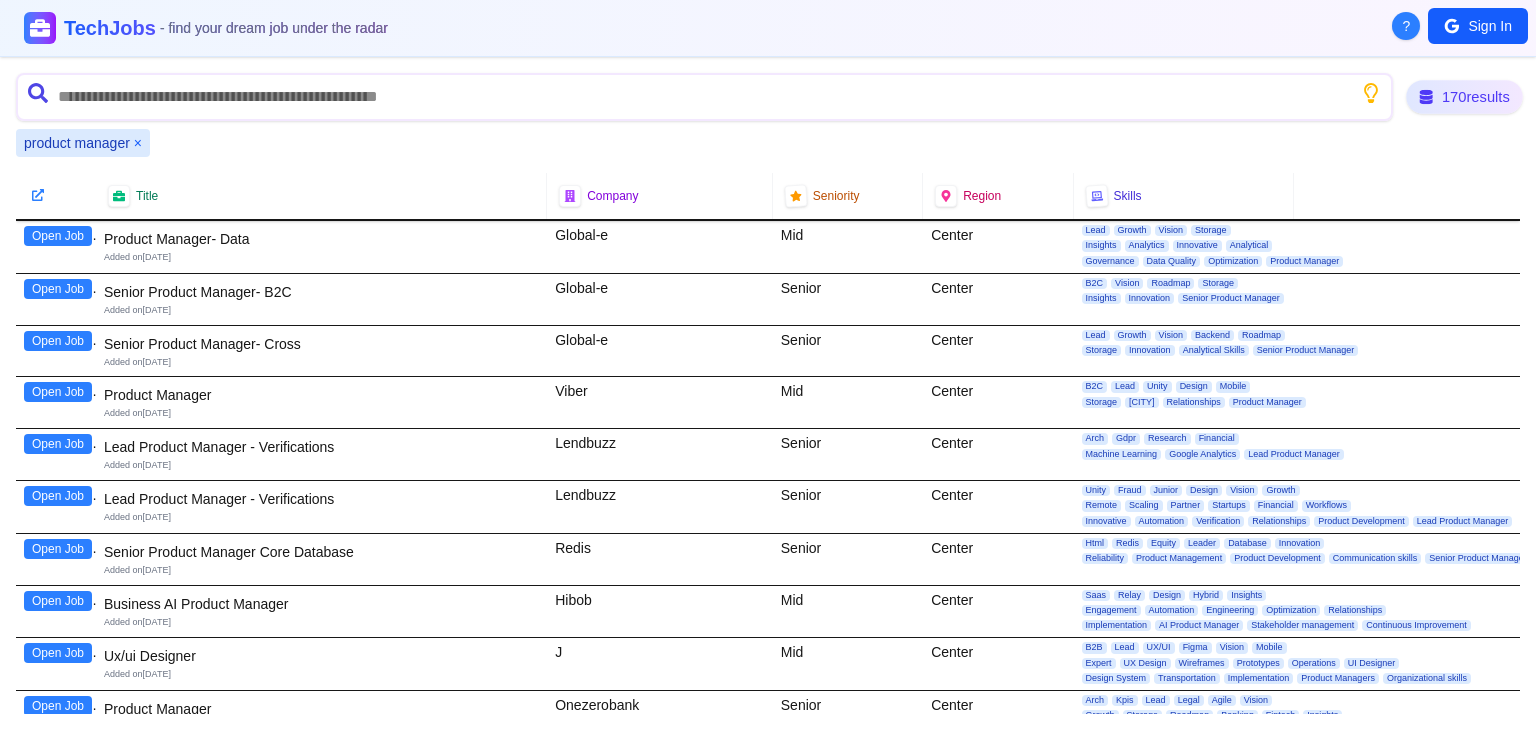 click on "170  results" at bounding box center [1465, 97] 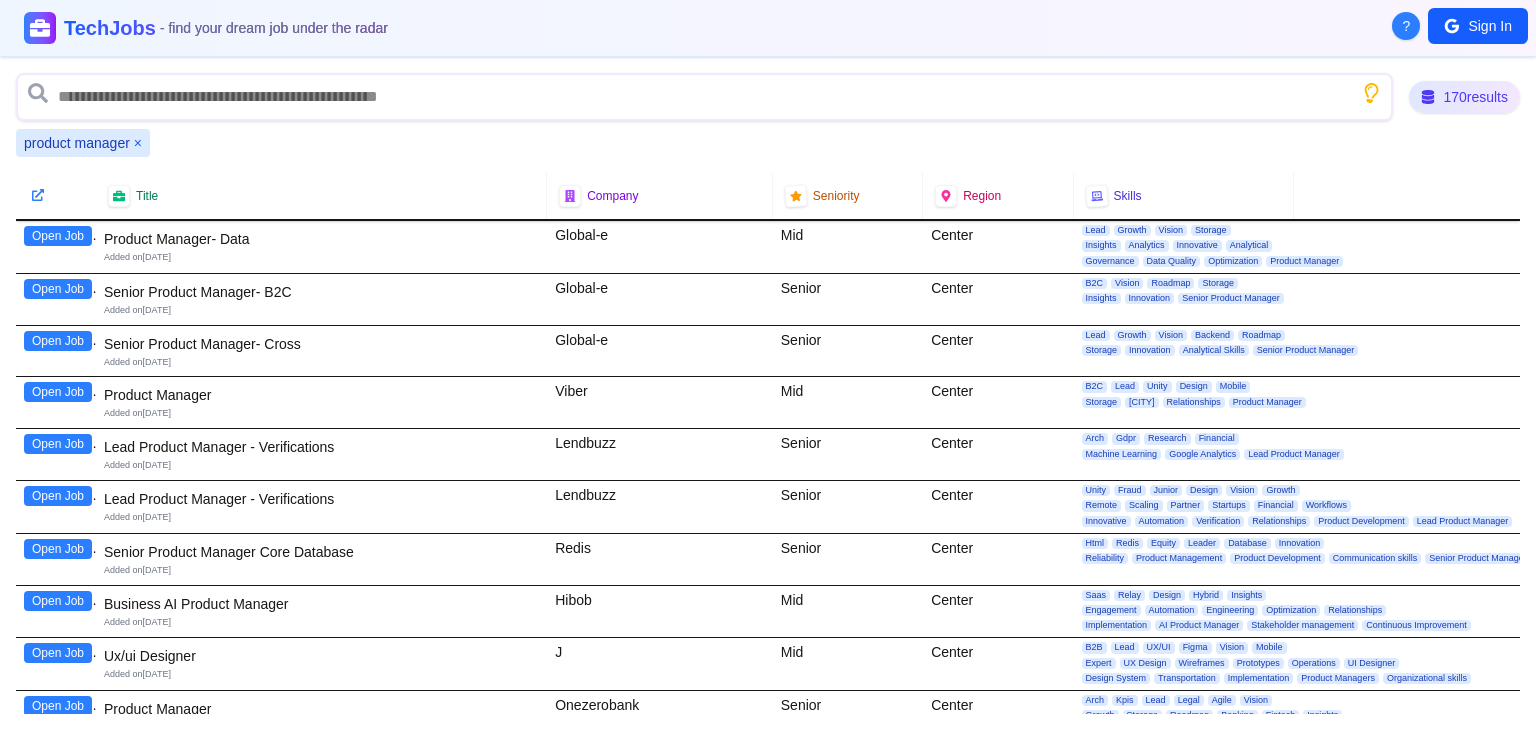 click 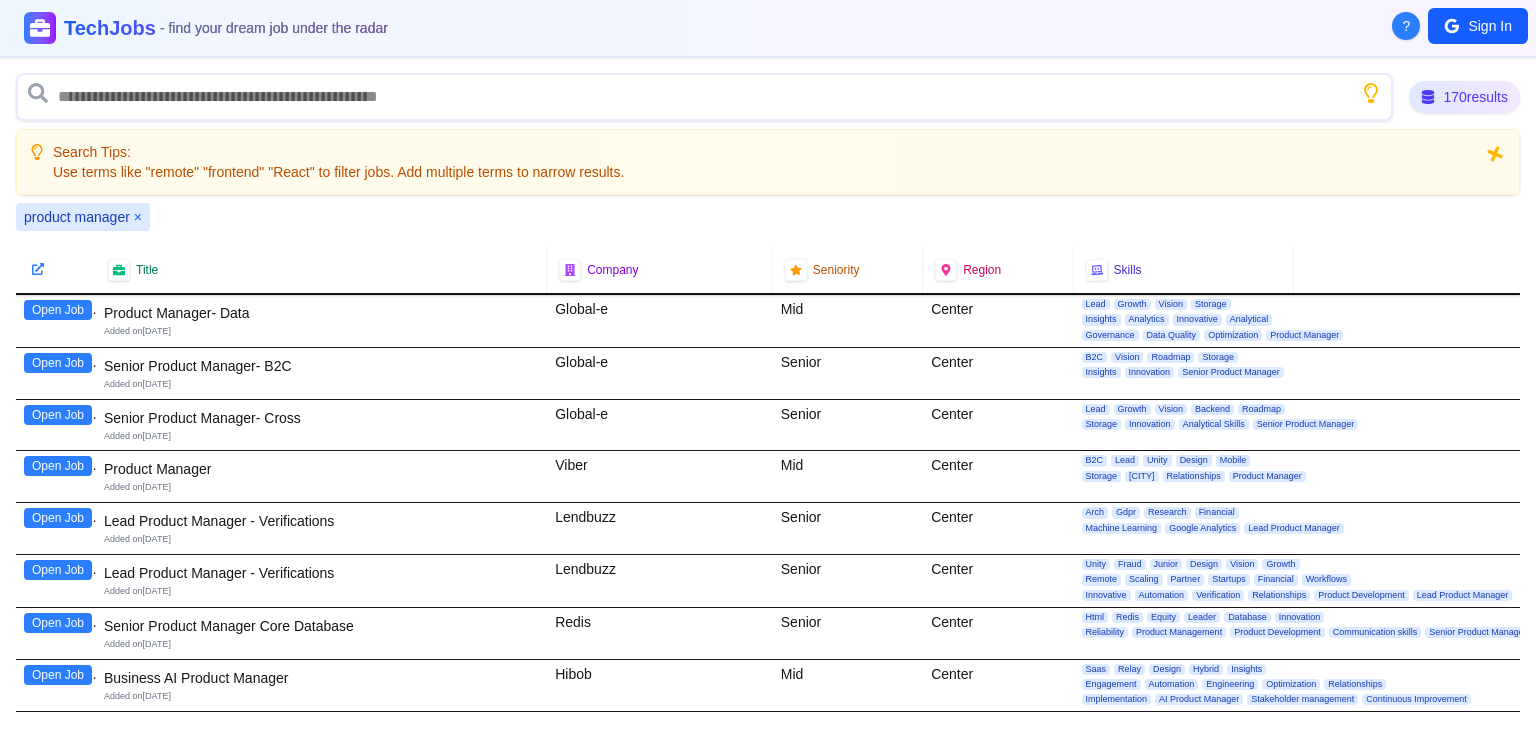 click 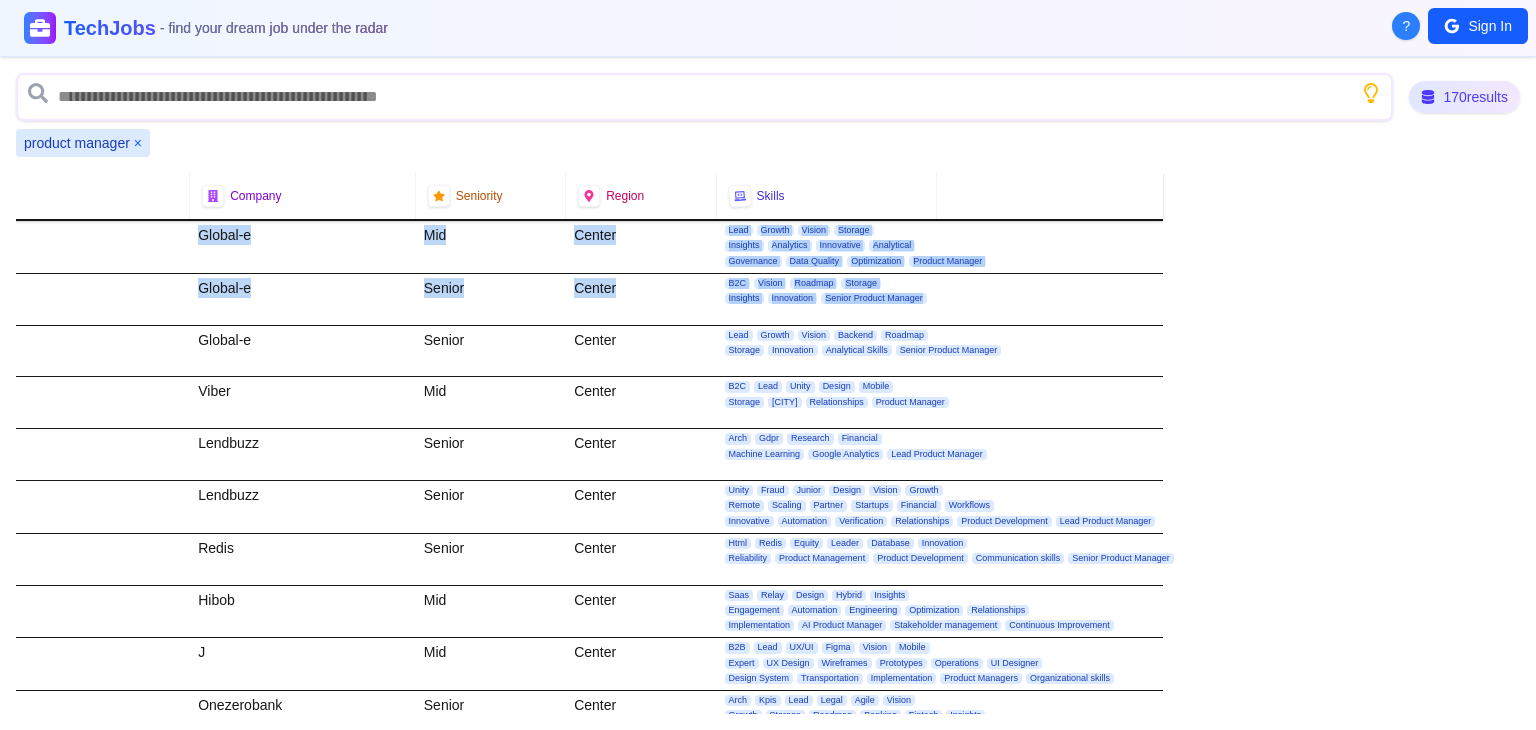 scroll, scrollTop: 0, scrollLeft: 459, axis: horizontal 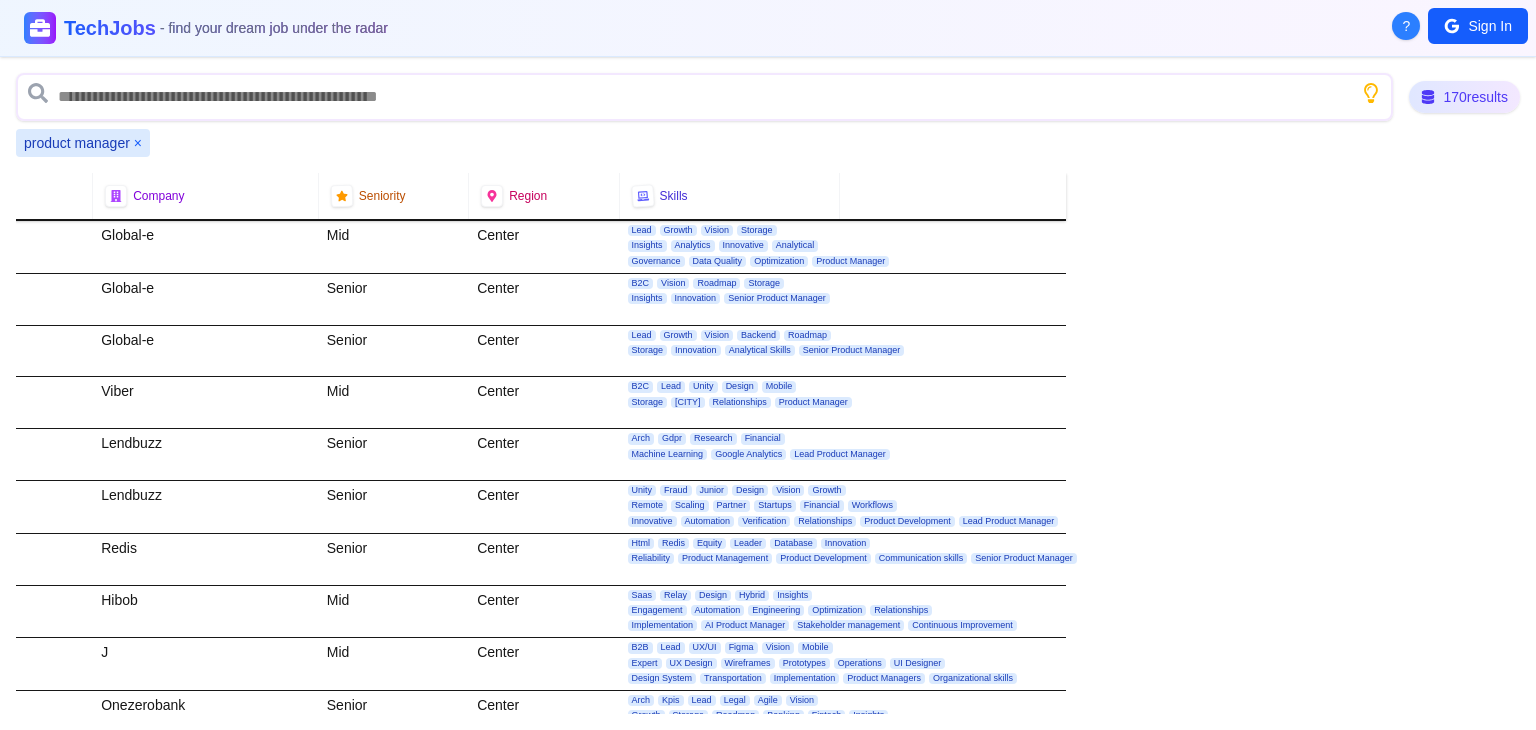 drag, startPoint x: 1520, startPoint y: 214, endPoint x: 1494, endPoint y: 420, distance: 207.6343 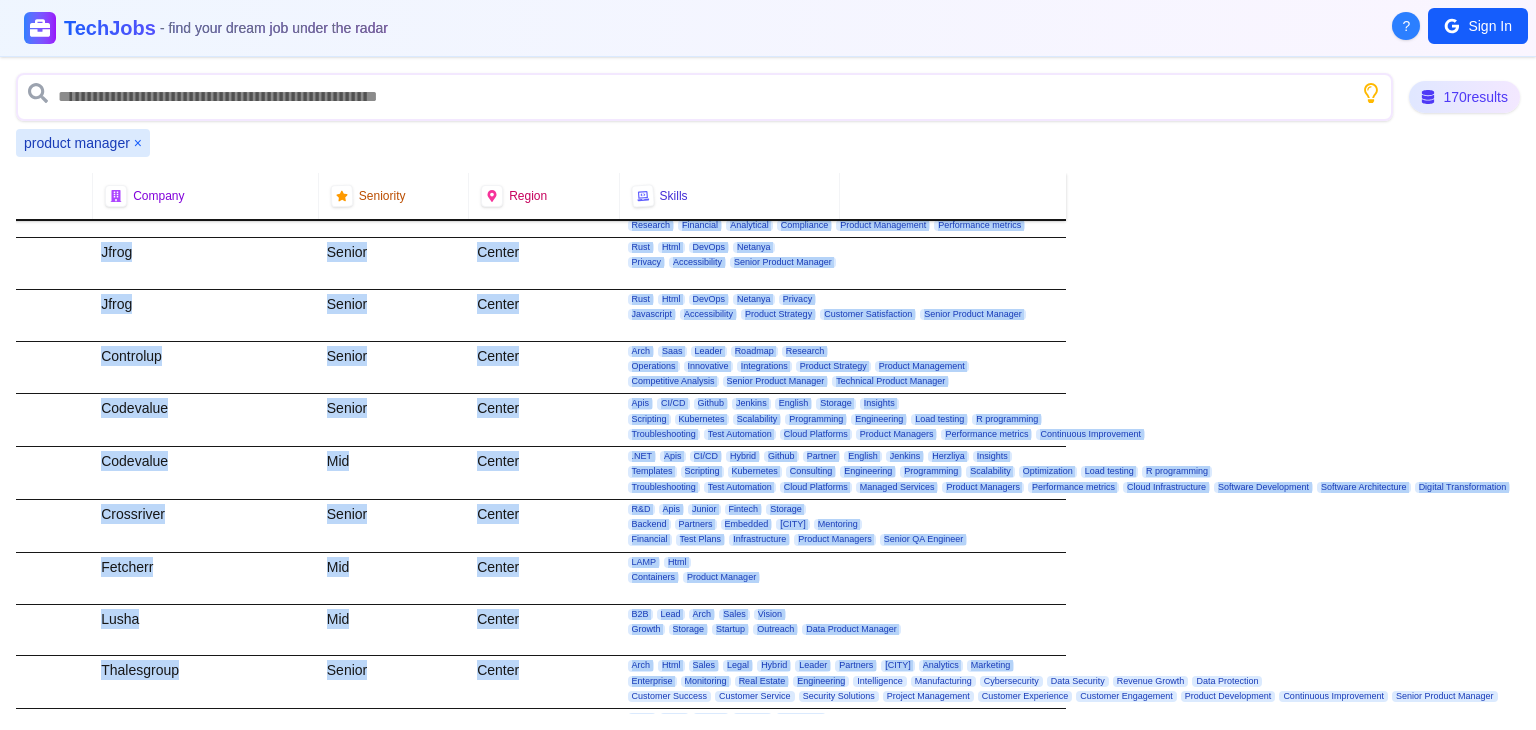 drag, startPoint x: 1091, startPoint y: 697, endPoint x: 793, endPoint y: 705, distance: 298.10736 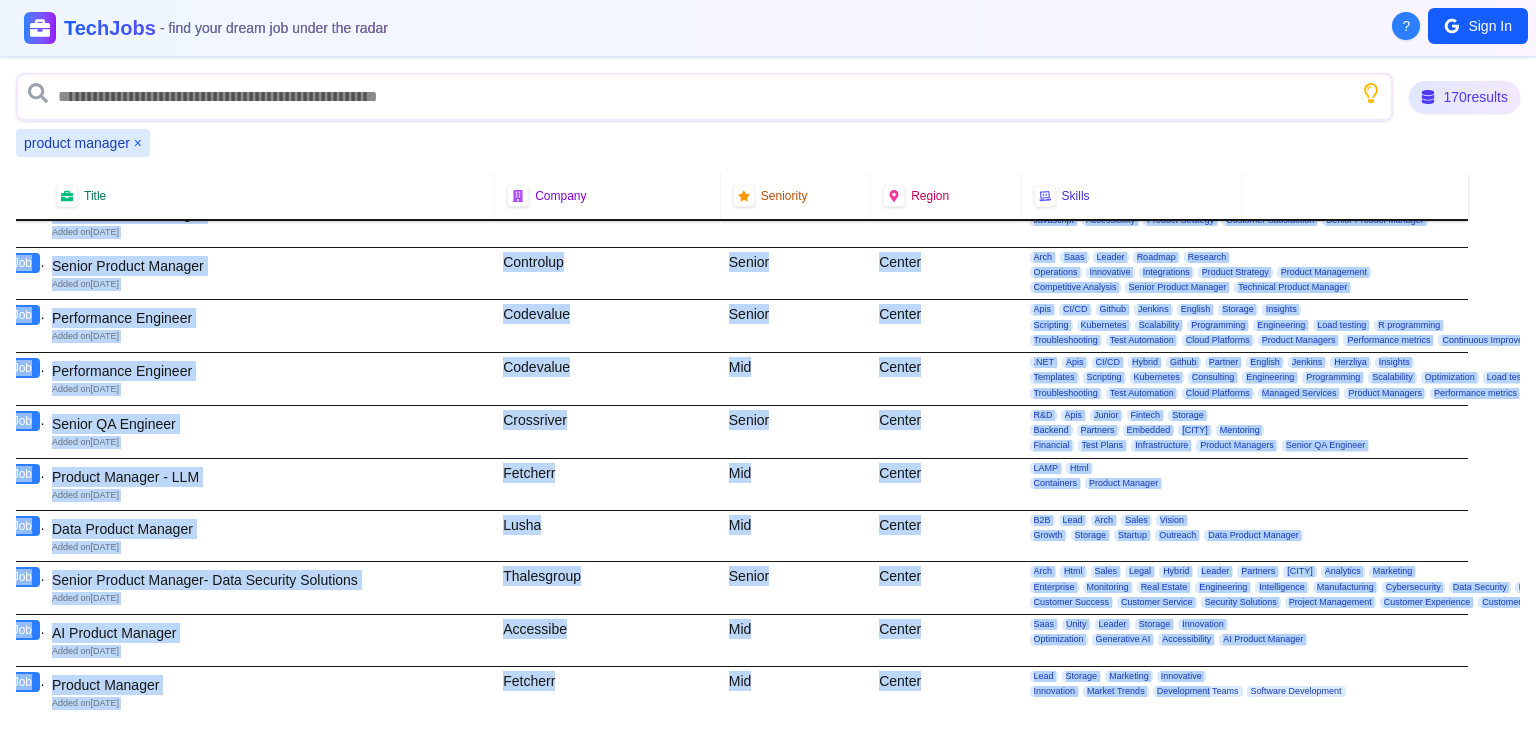 scroll, scrollTop: 600, scrollLeft: 0, axis: vertical 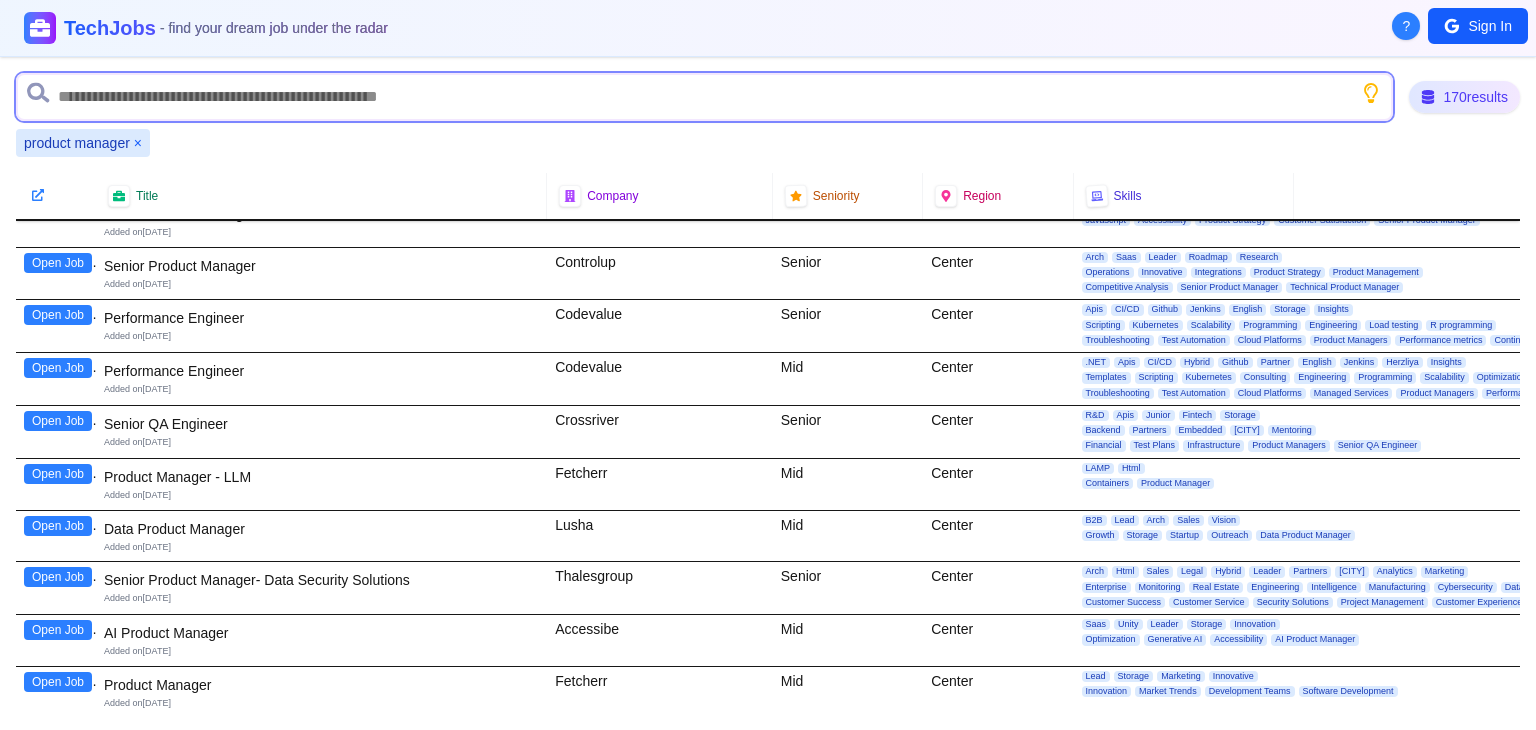 click at bounding box center [704, 97] 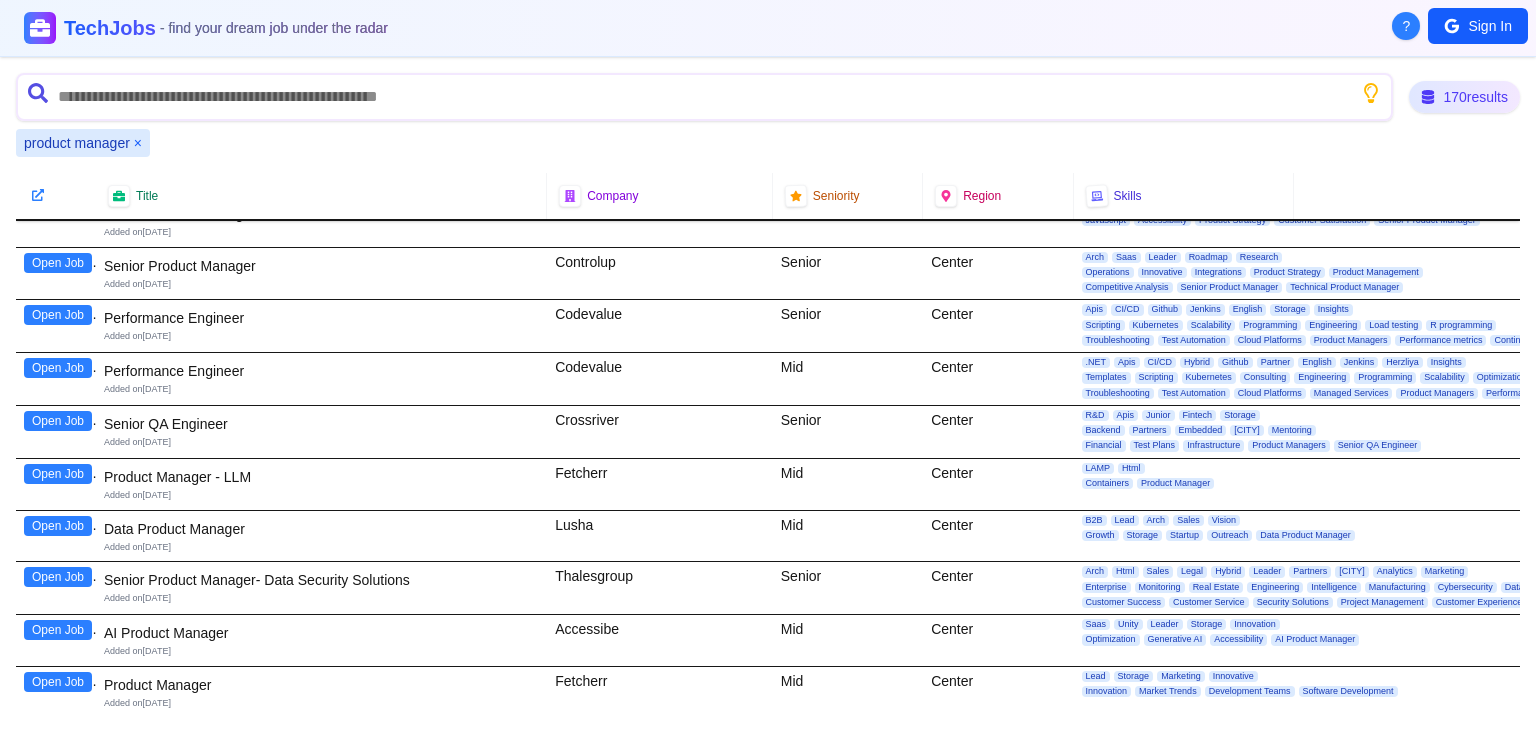 click on "Open Job" at bounding box center [58, 263] 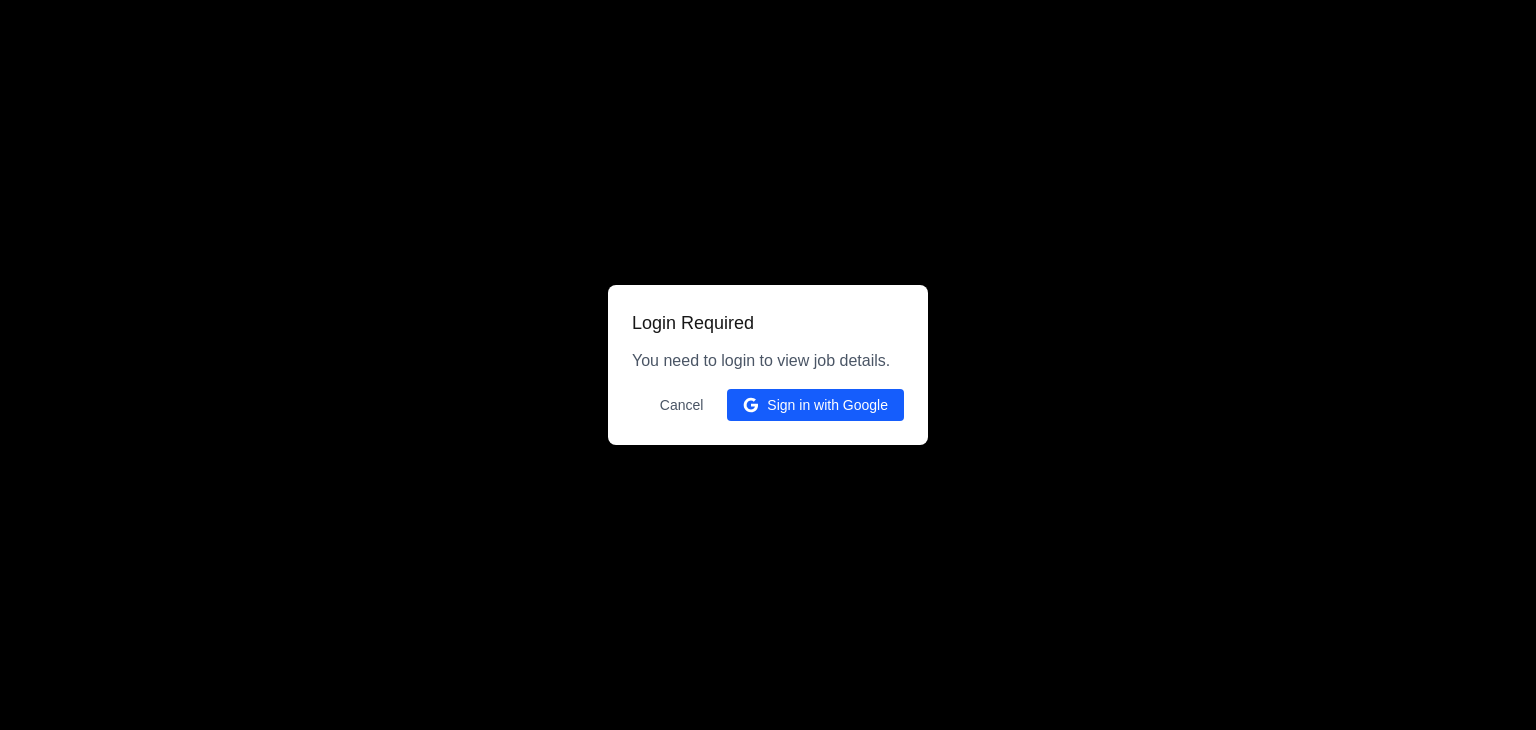click on "Sign in with Google" at bounding box center (815, 405) 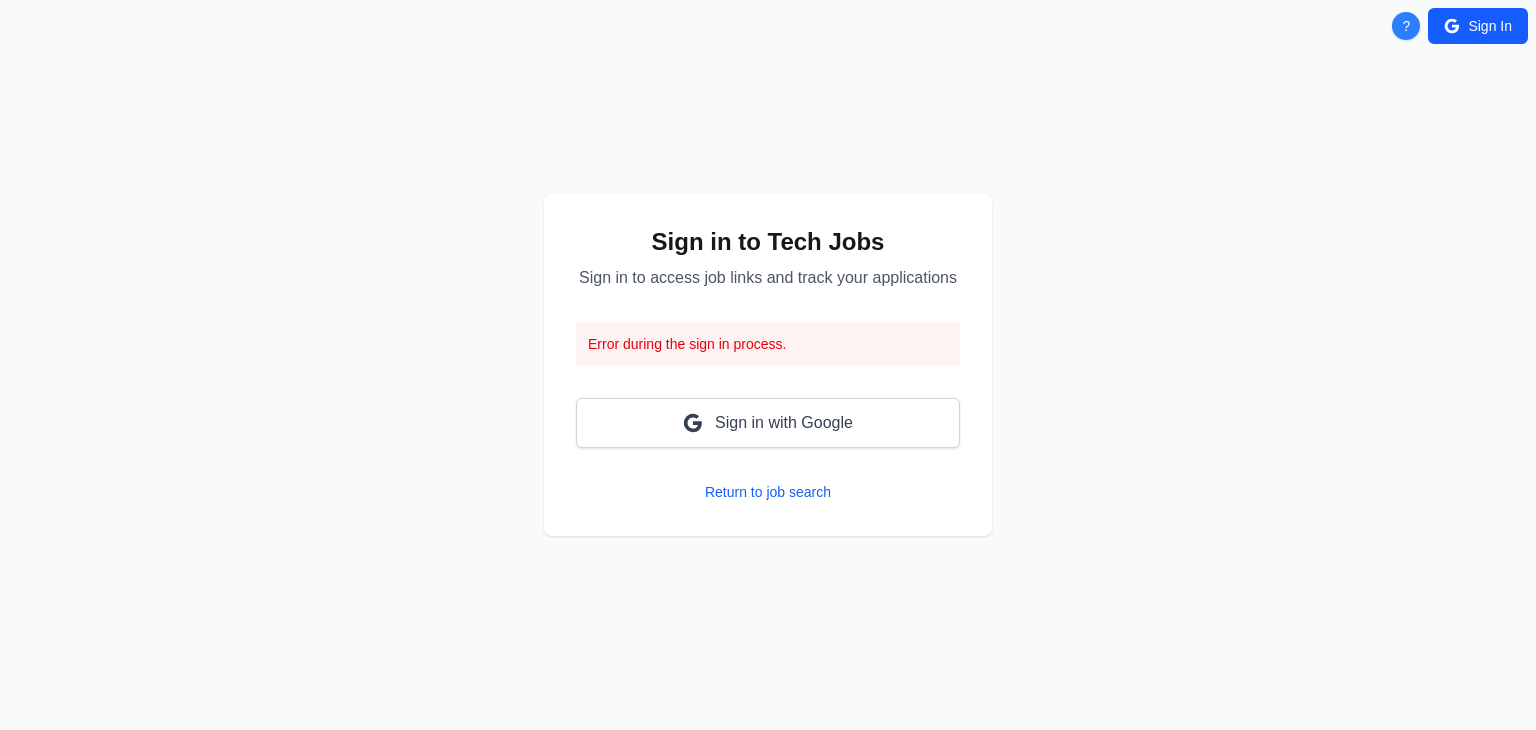 scroll, scrollTop: 0, scrollLeft: 0, axis: both 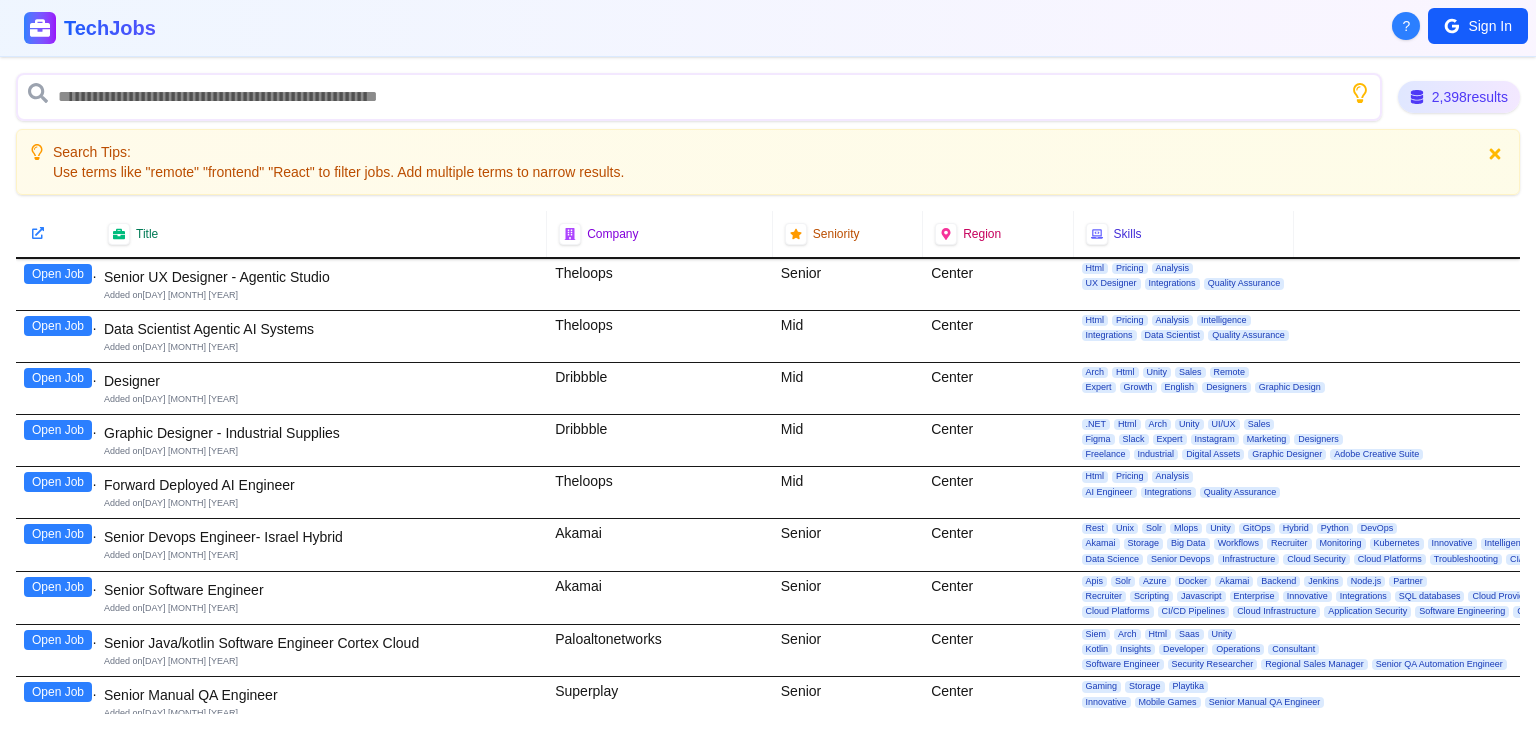 click on "TechJobs  - find your dream job under the radar" at bounding box center [768, 28] 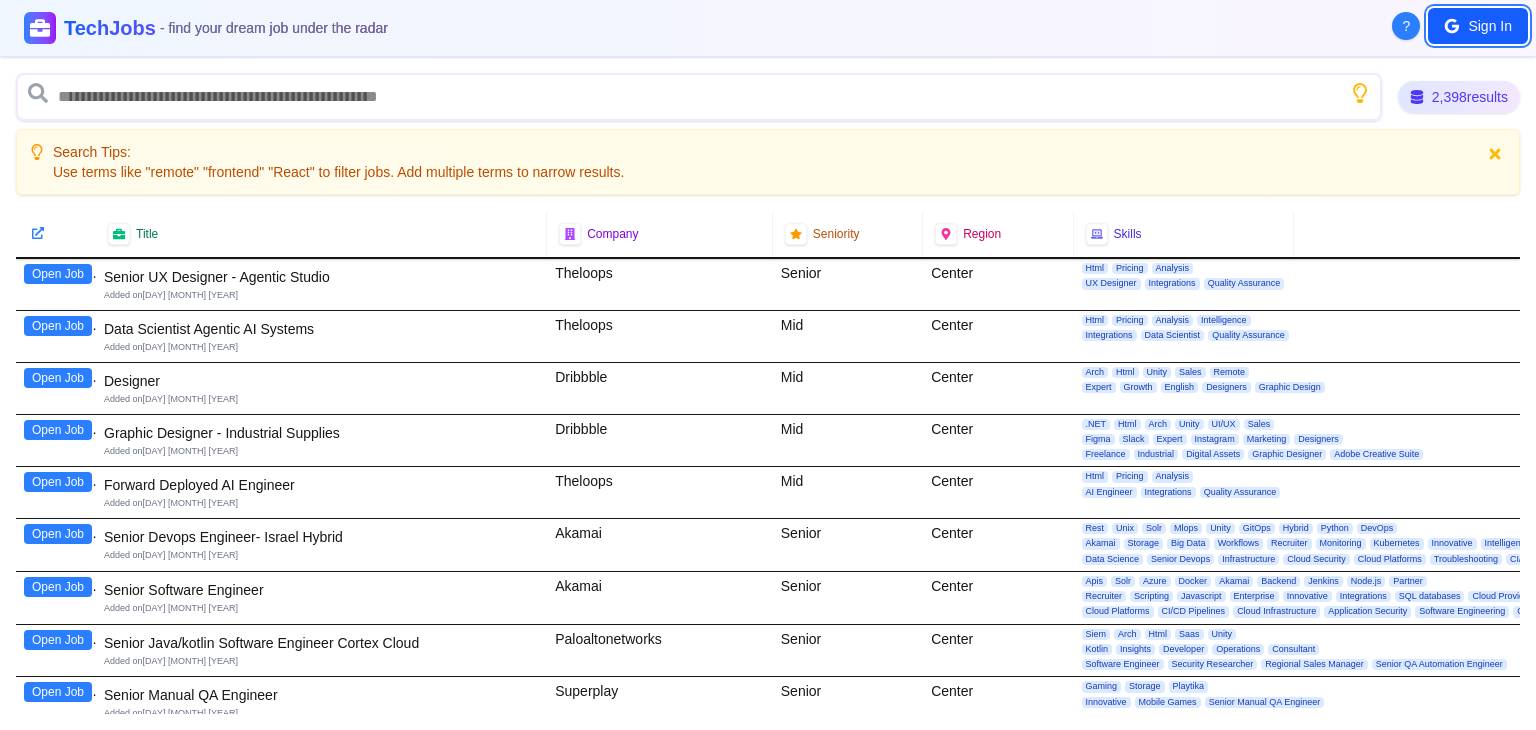 click on "Sign In" at bounding box center (1478, 26) 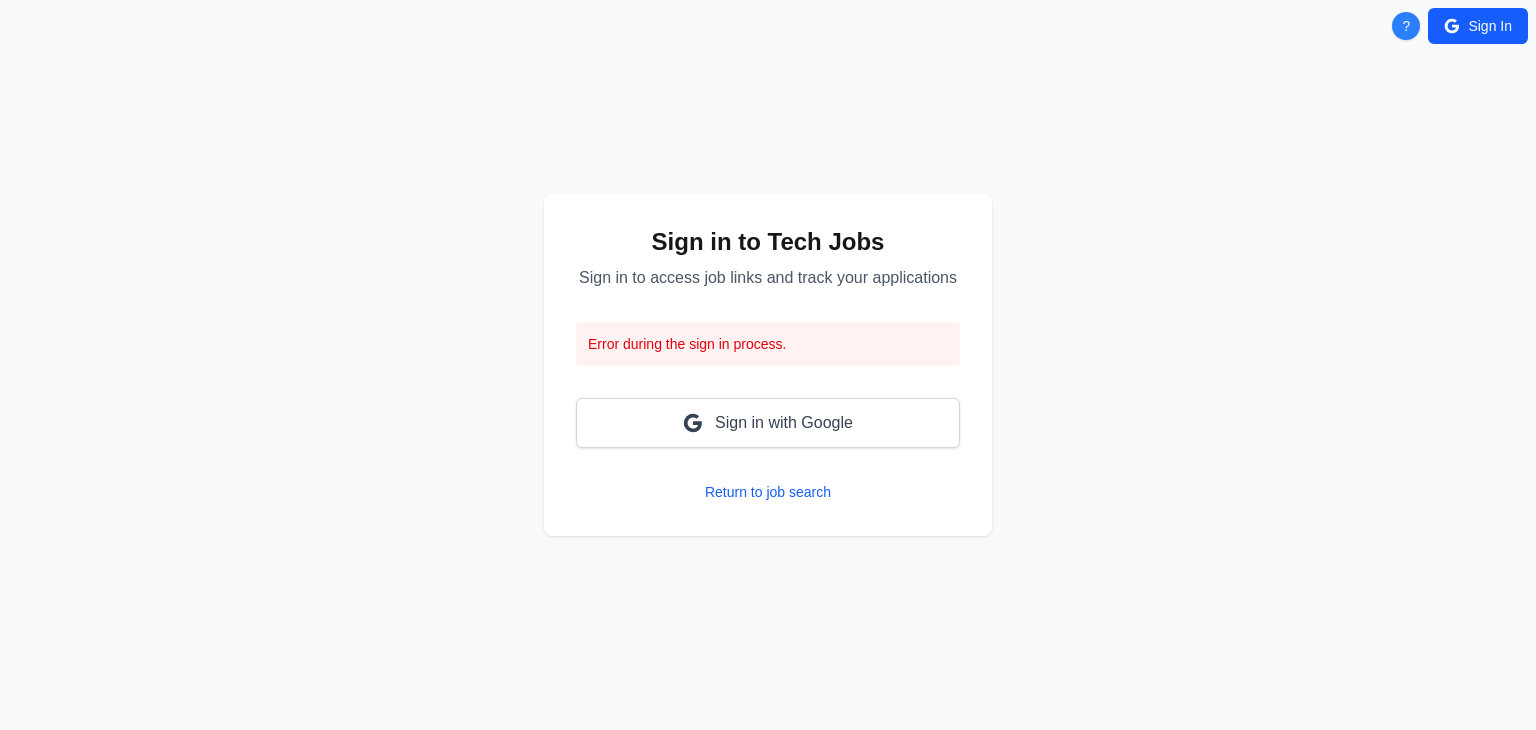 scroll, scrollTop: 0, scrollLeft: 0, axis: both 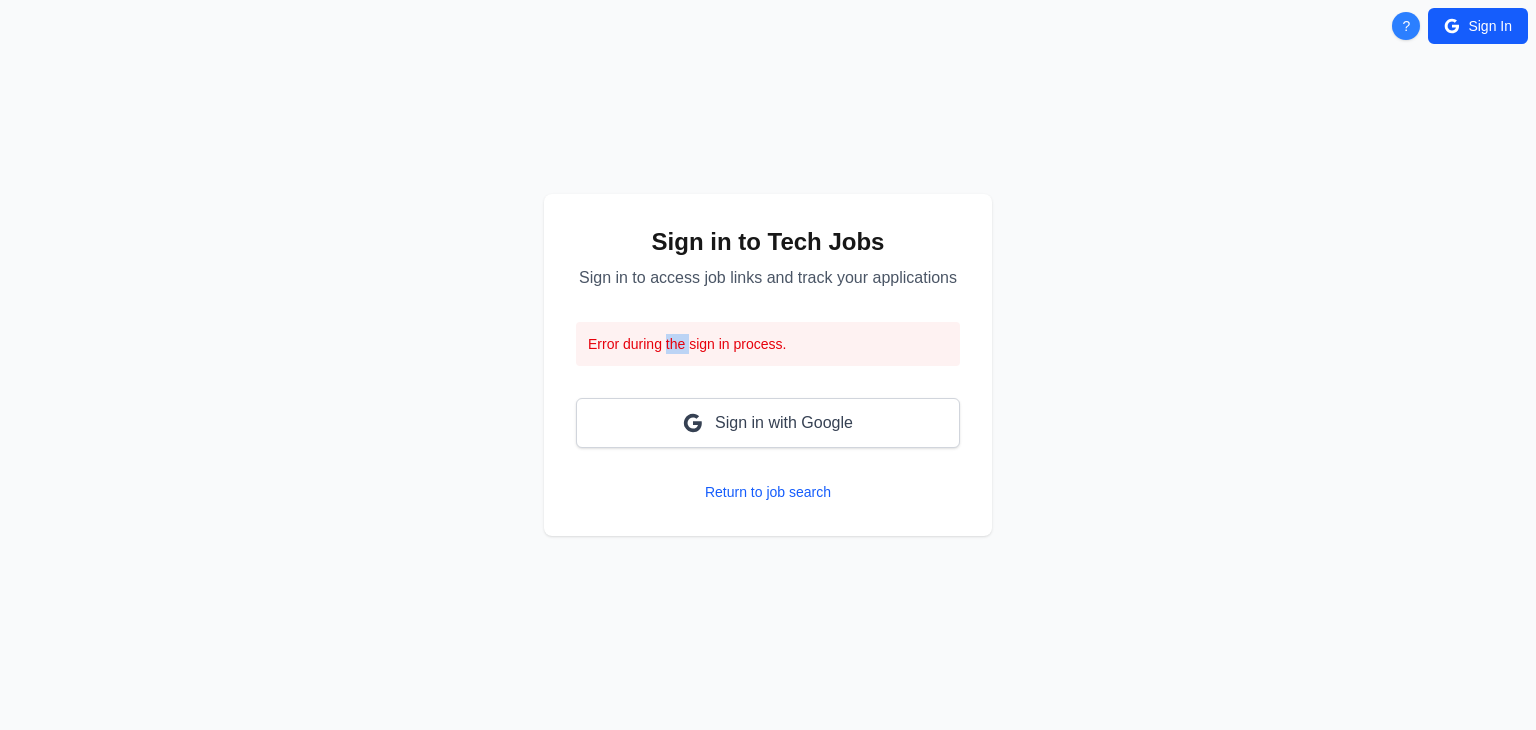 click on "Error during the sign in process." at bounding box center (768, 344) 